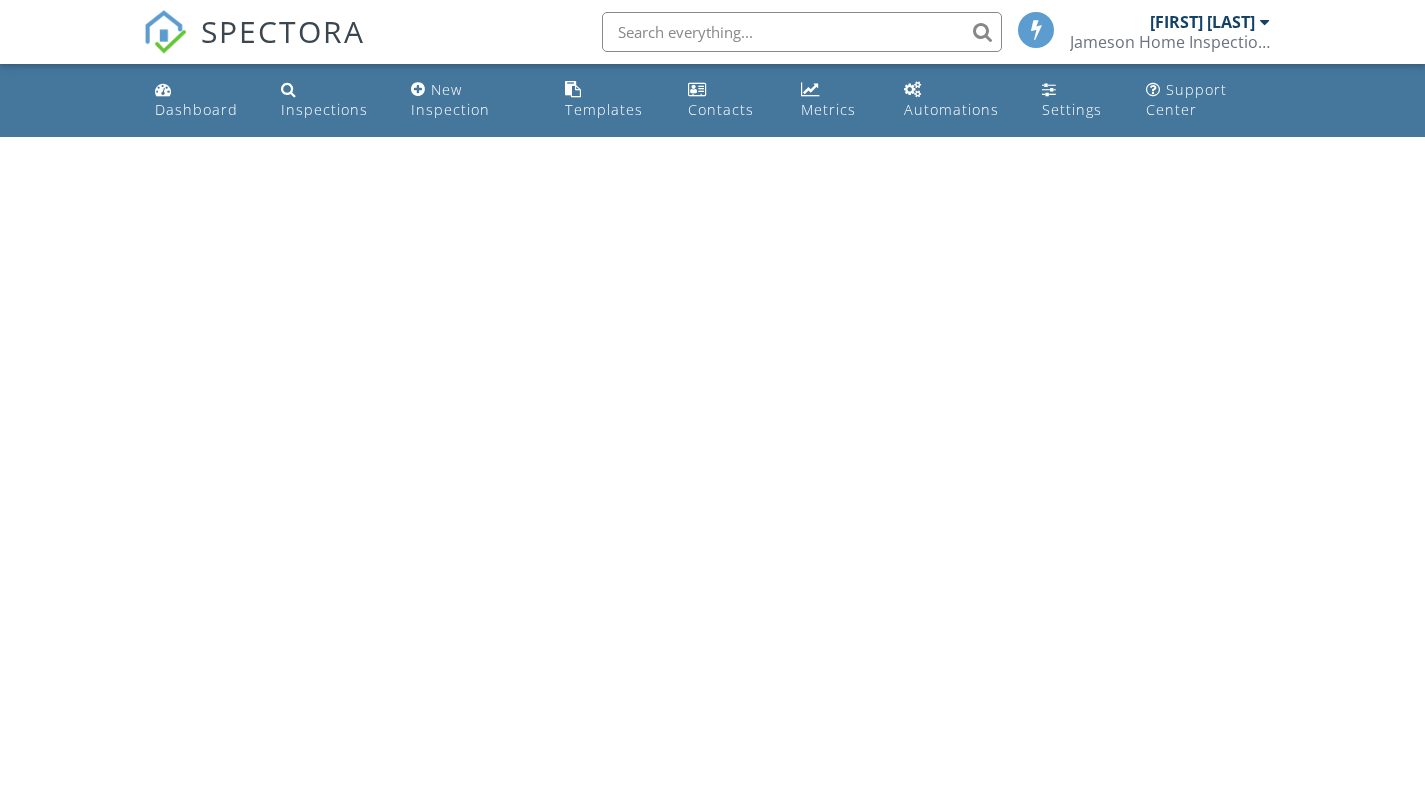 scroll, scrollTop: 0, scrollLeft: 0, axis: both 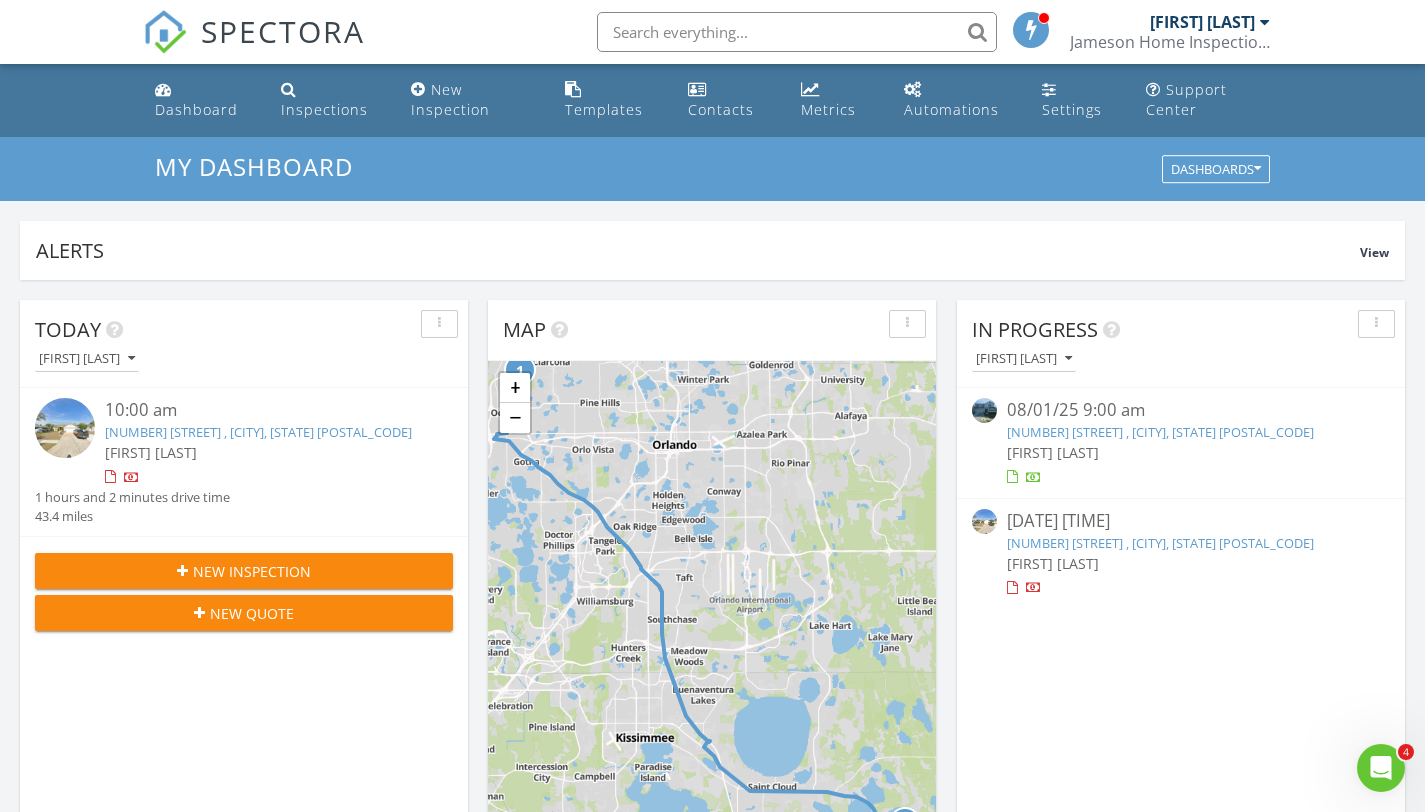 click on "[NUMBER] [STREET] , [CITY], [STATE] [POSTAL_CODE]" at bounding box center (1160, 432) 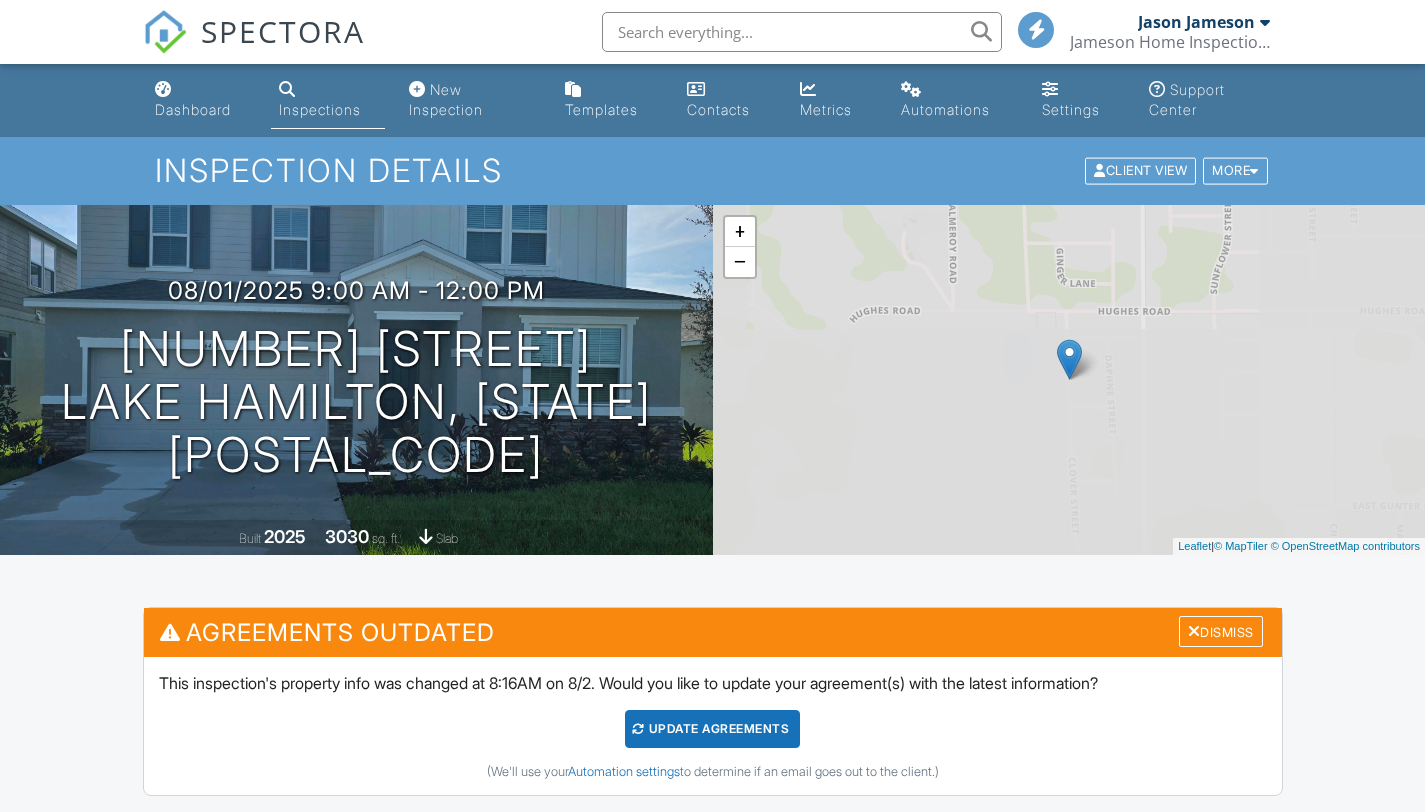 scroll, scrollTop: 0, scrollLeft: 0, axis: both 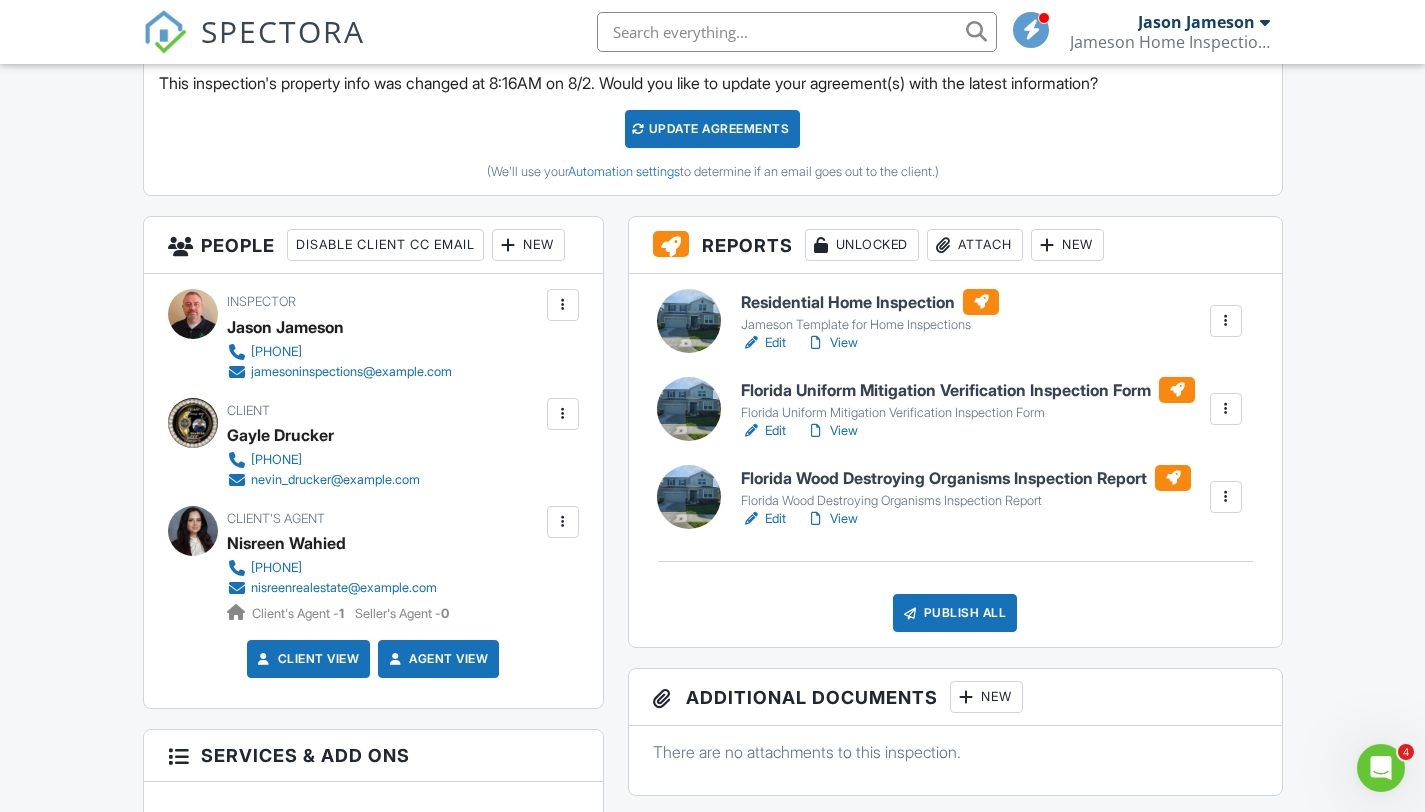 click on "Edit" at bounding box center (763, 343) 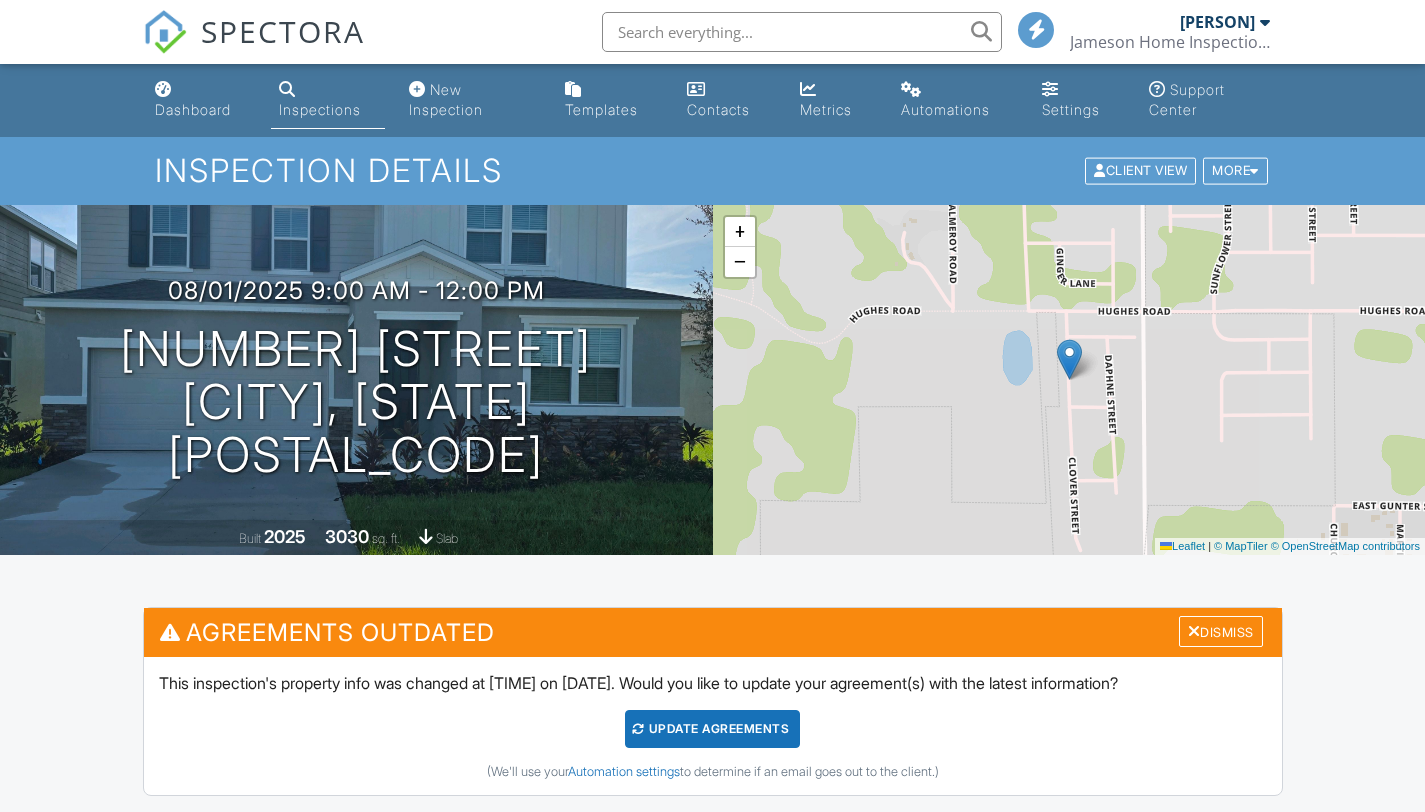 scroll, scrollTop: 0, scrollLeft: 0, axis: both 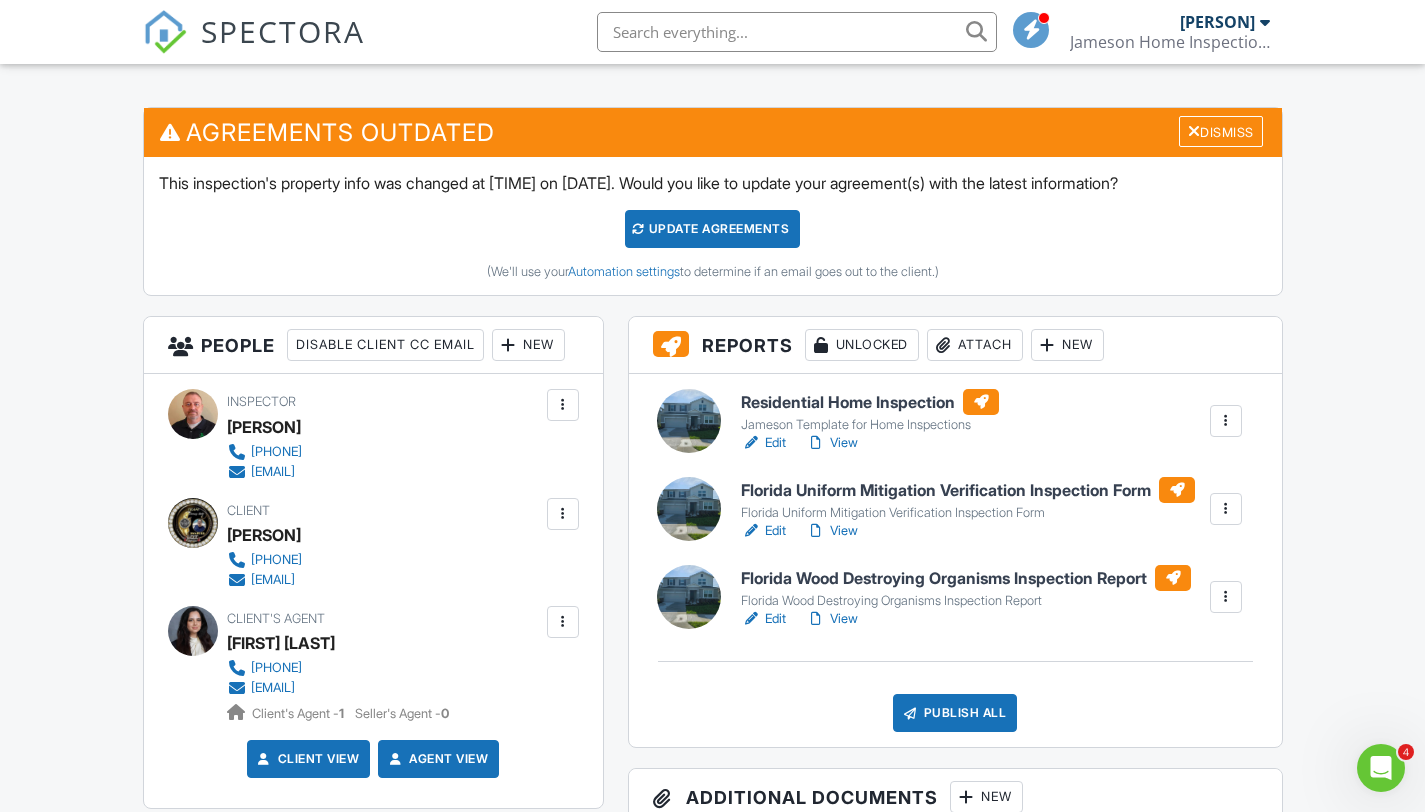 click on "View" at bounding box center [832, 443] 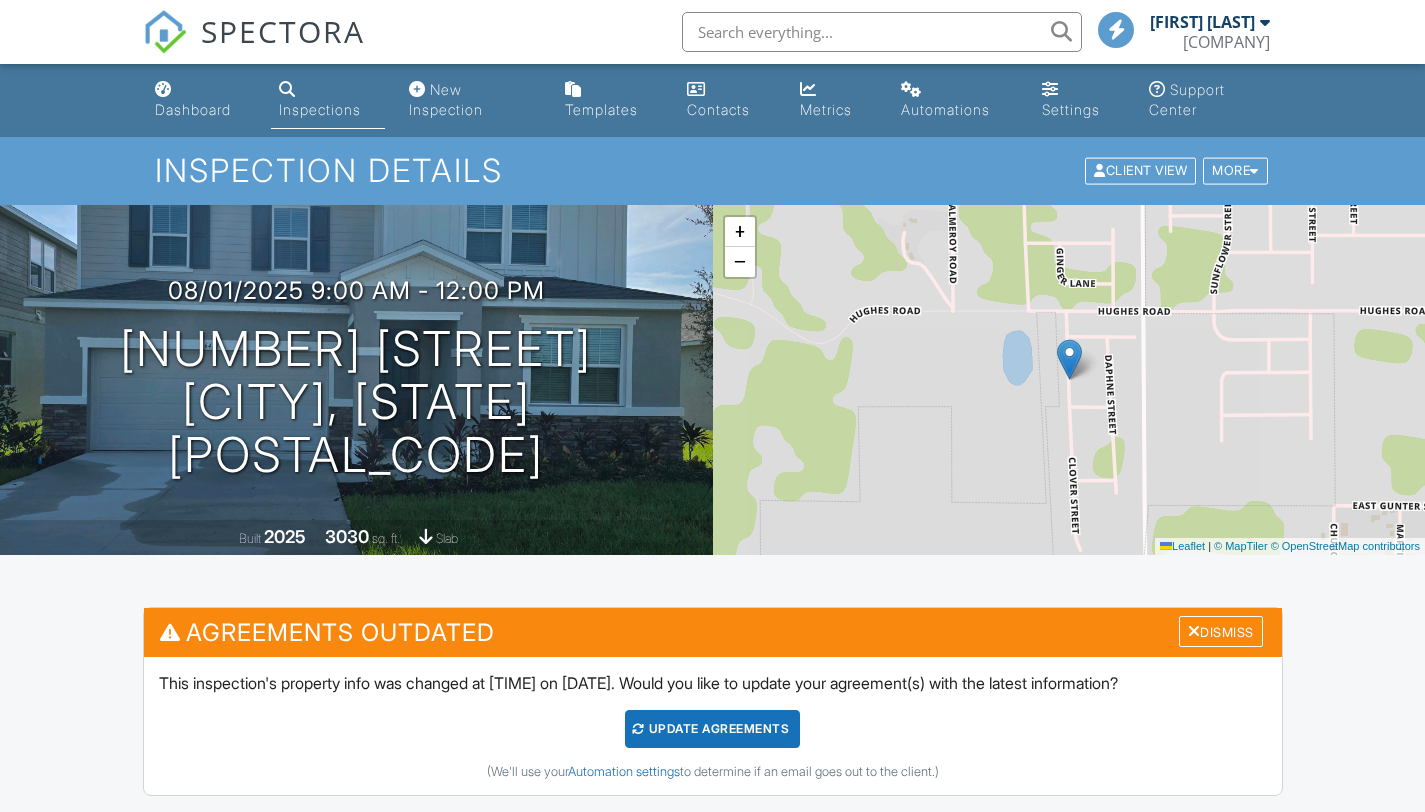 scroll, scrollTop: 500, scrollLeft: 0, axis: vertical 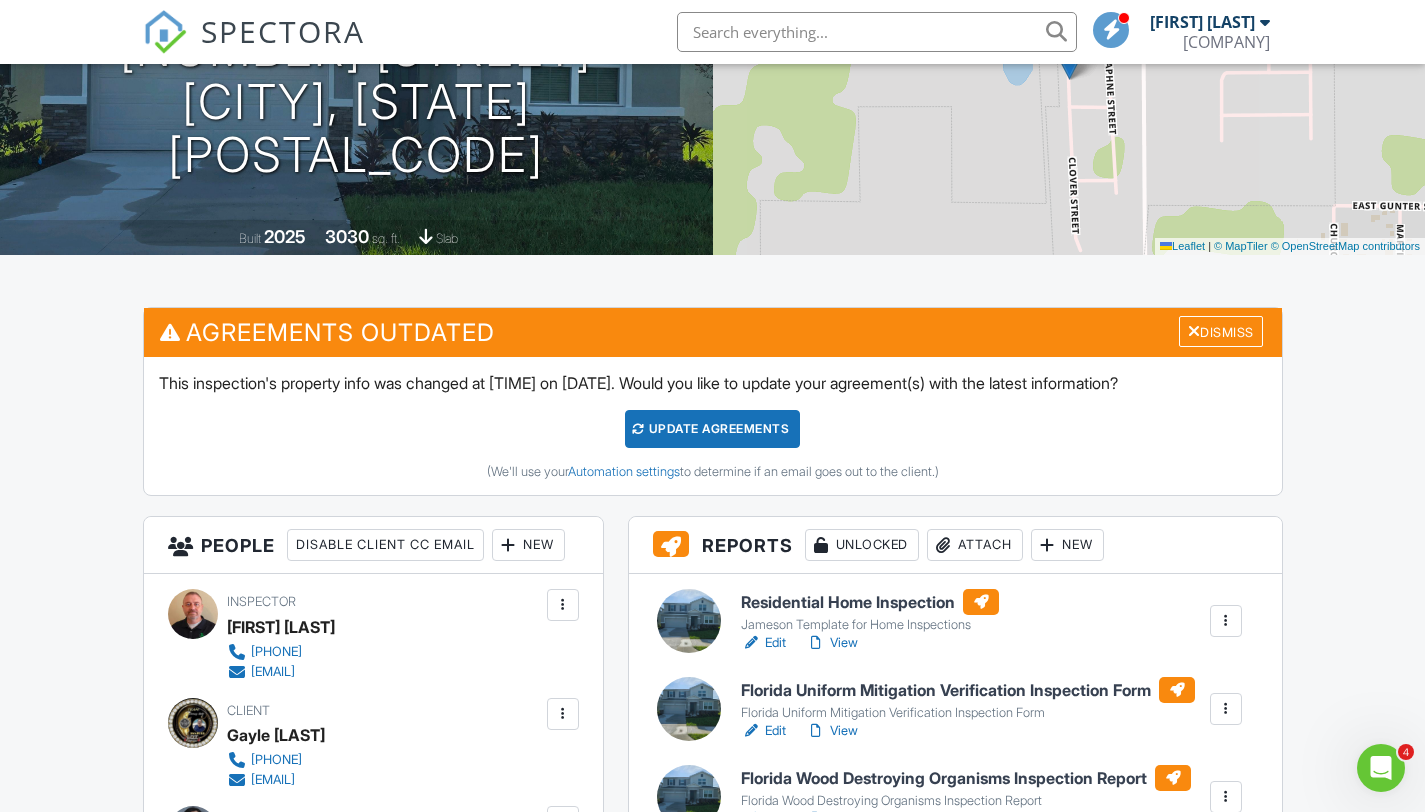 click on "View" at bounding box center (832, 643) 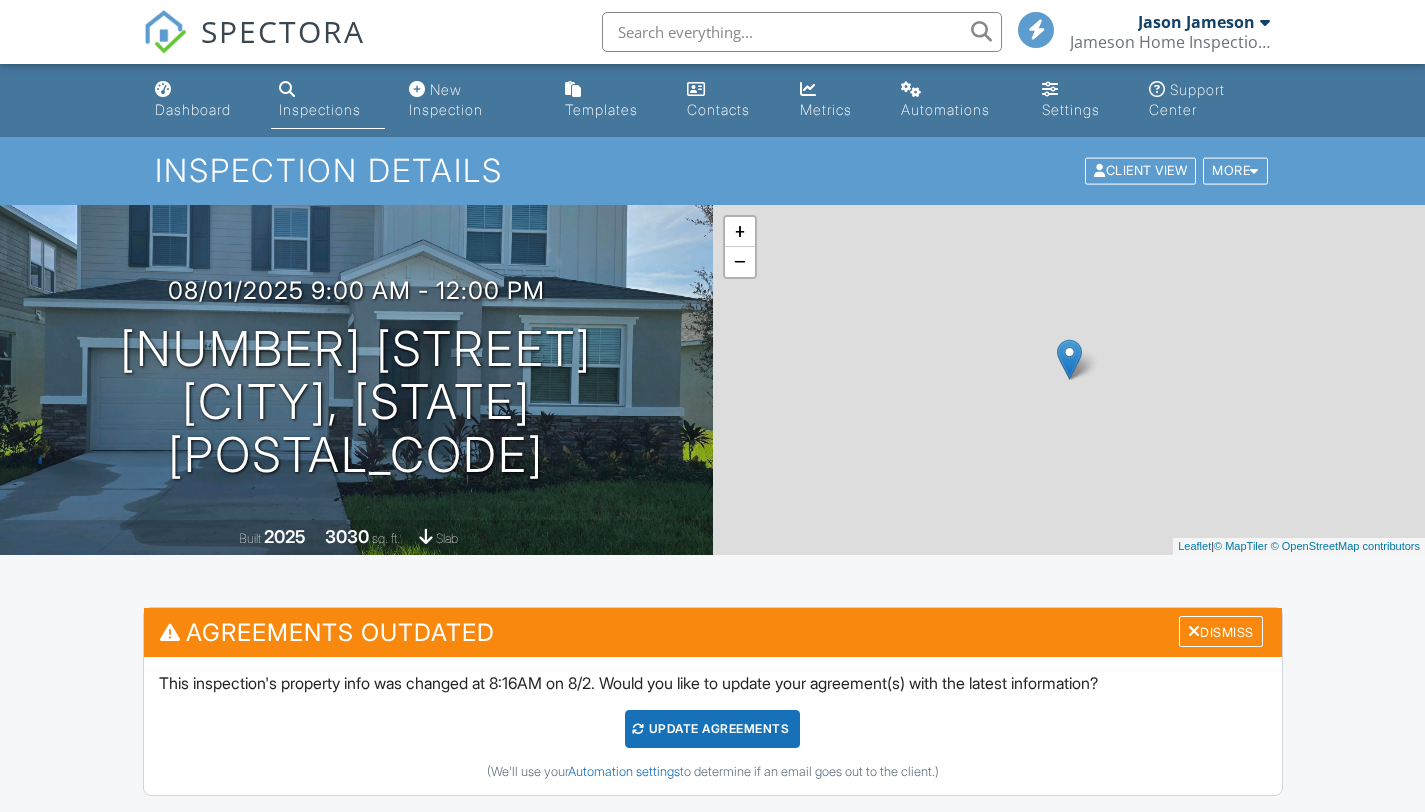 scroll, scrollTop: 0, scrollLeft: 0, axis: both 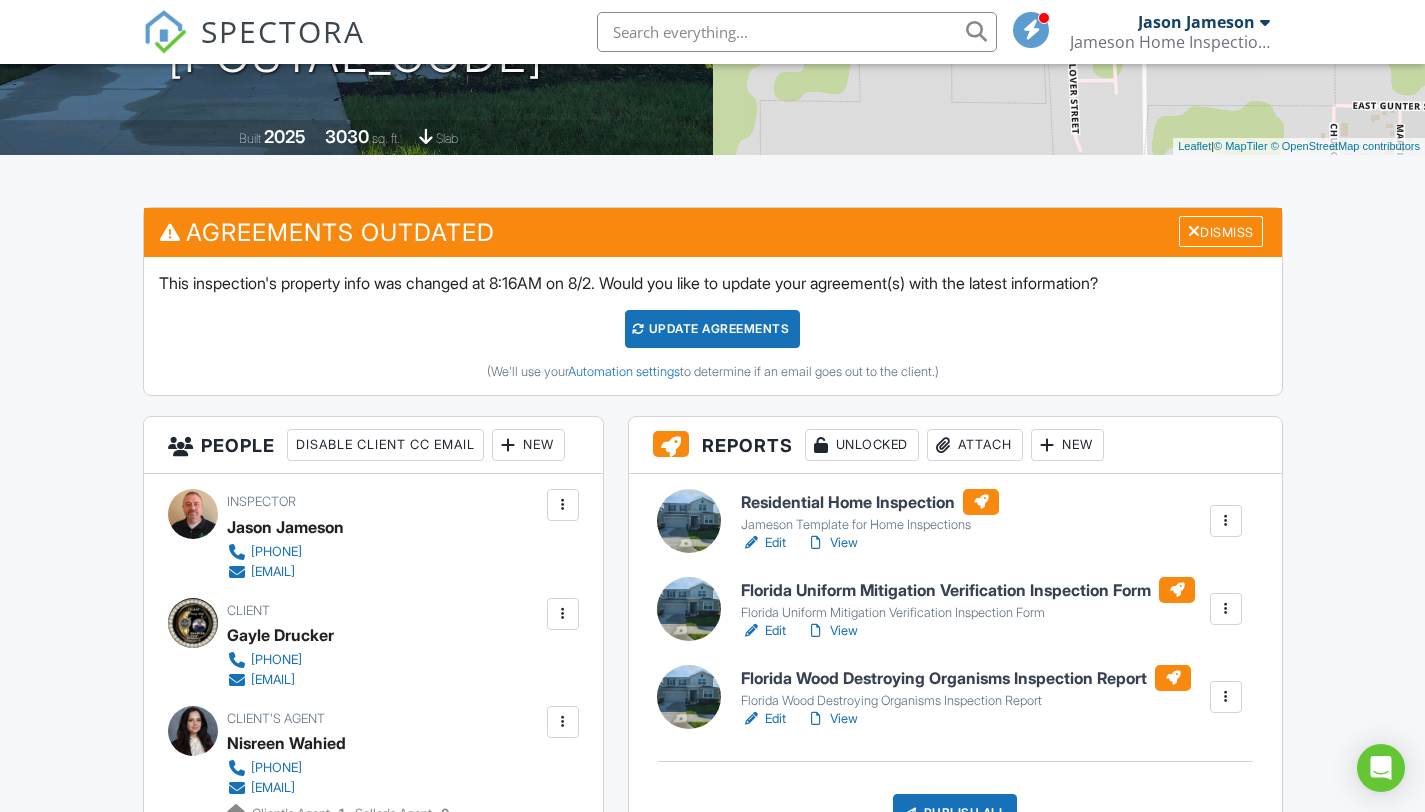 click on "View" at bounding box center (832, 543) 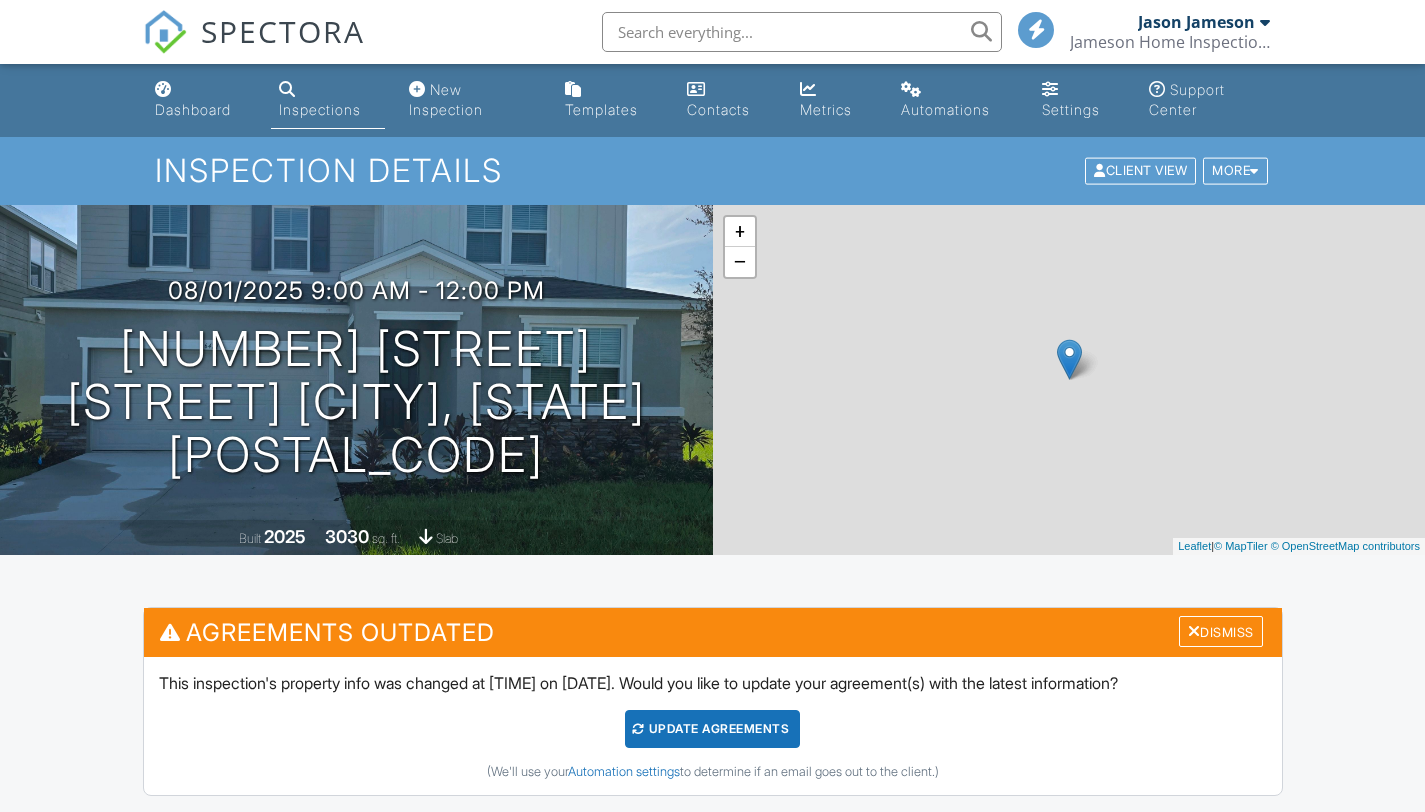 scroll, scrollTop: 0, scrollLeft: 0, axis: both 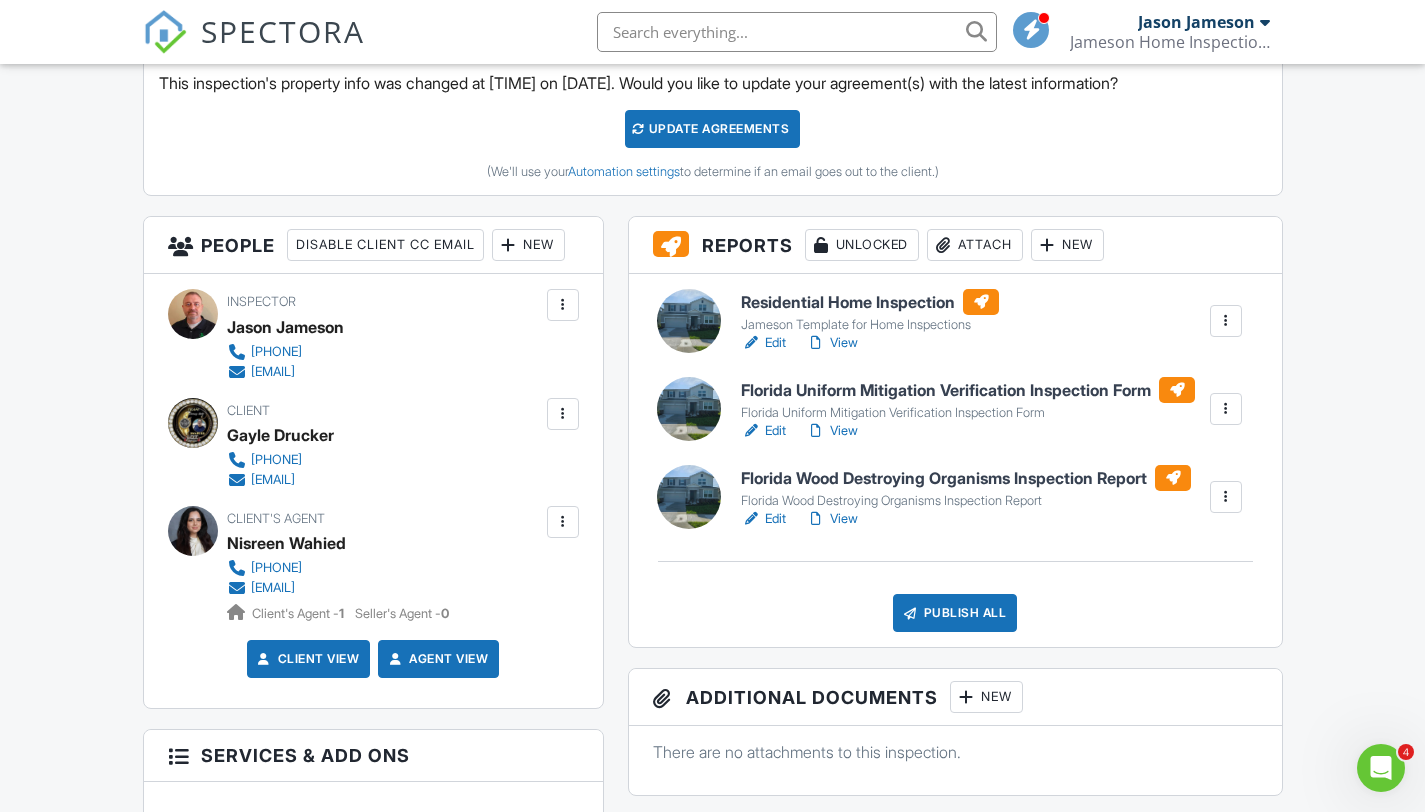 click on "View" at bounding box center [832, 343] 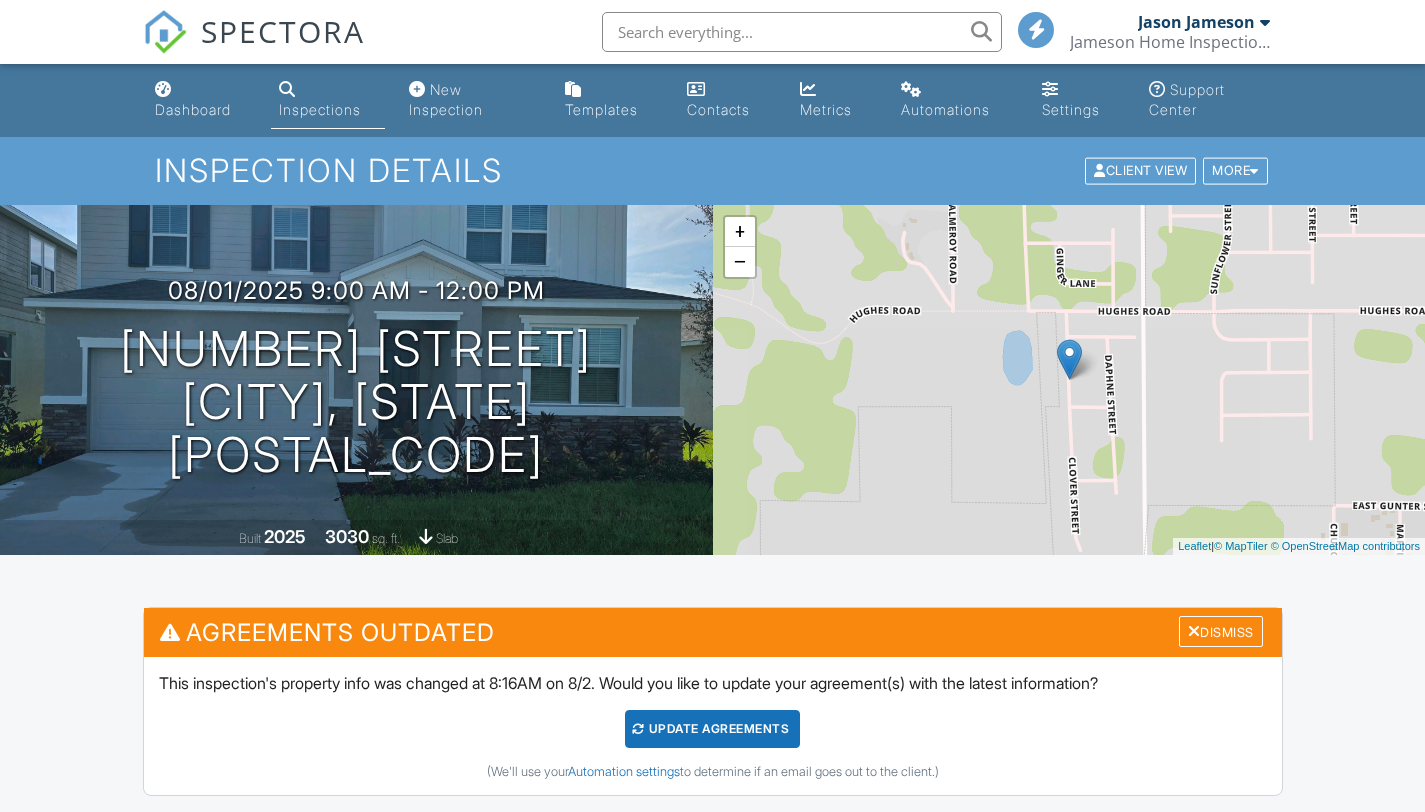 scroll, scrollTop: 300, scrollLeft: 0, axis: vertical 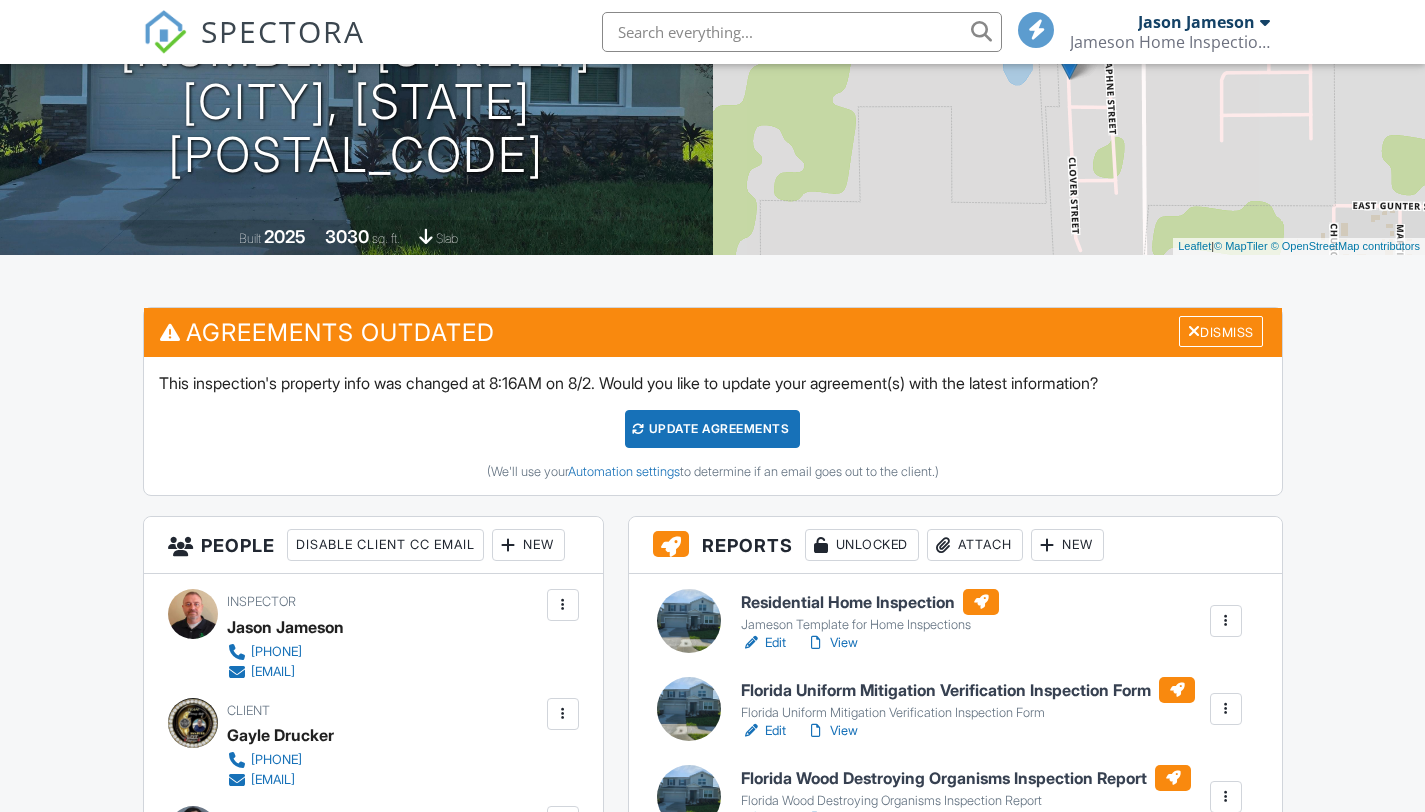 click on "View" at bounding box center (832, 643) 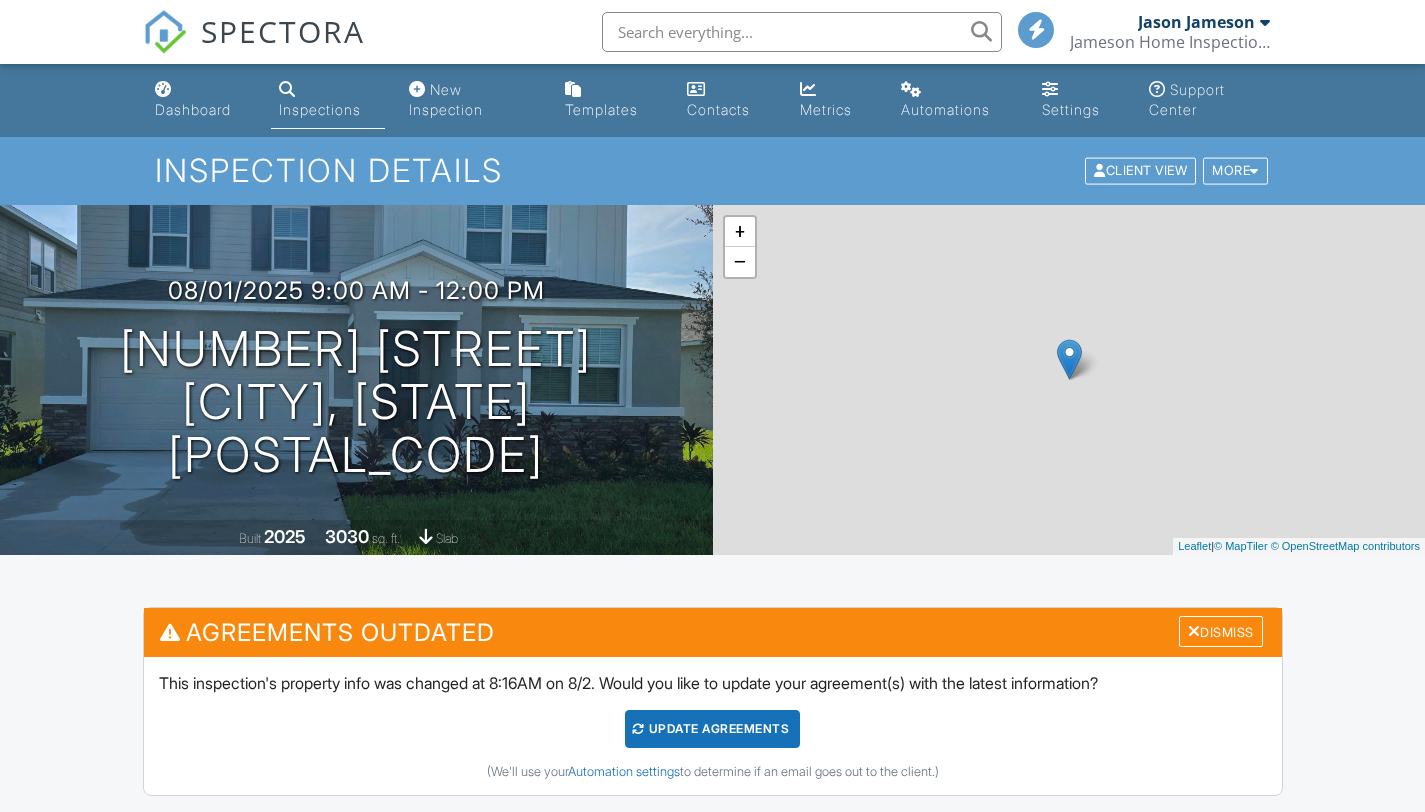 scroll, scrollTop: 0, scrollLeft: 0, axis: both 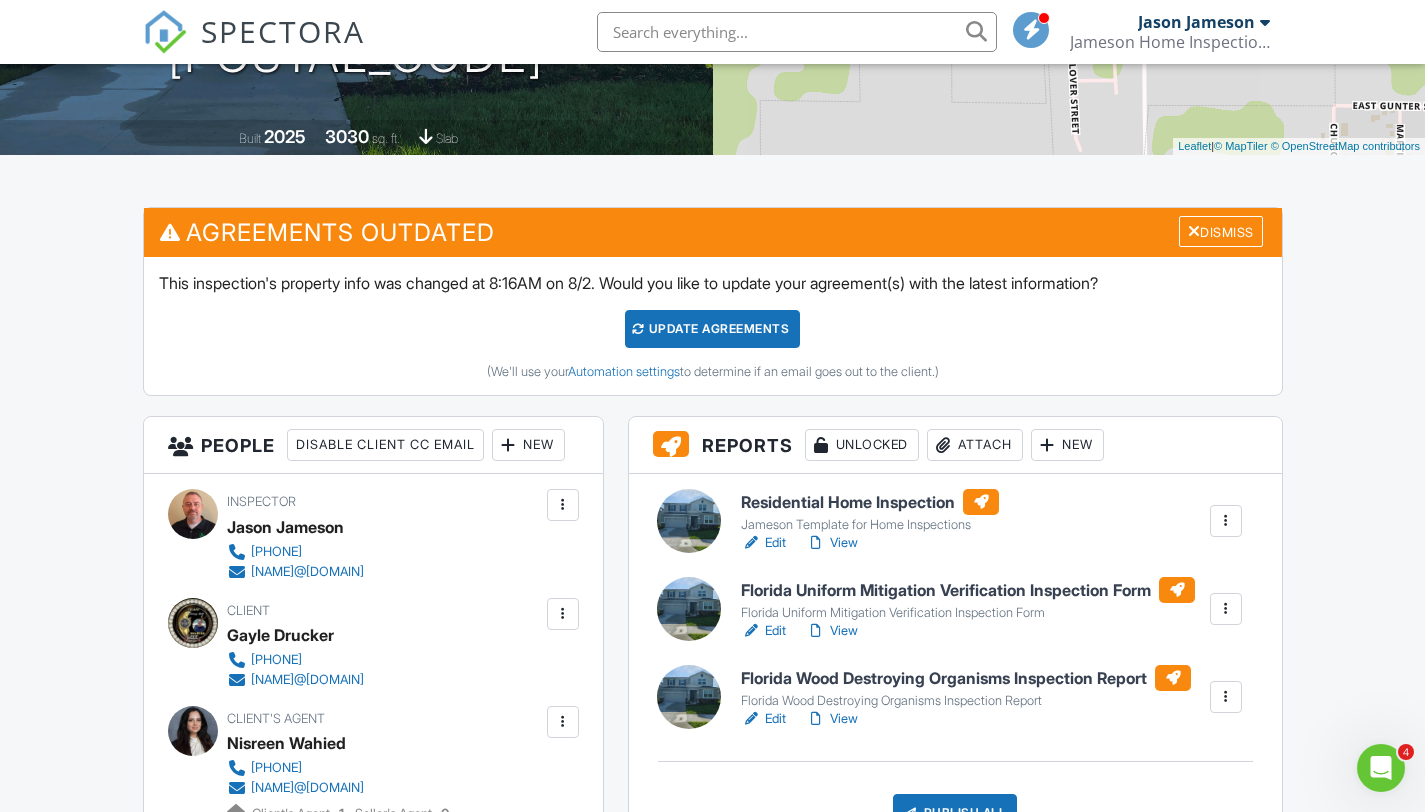 click on "View" at bounding box center (832, 543) 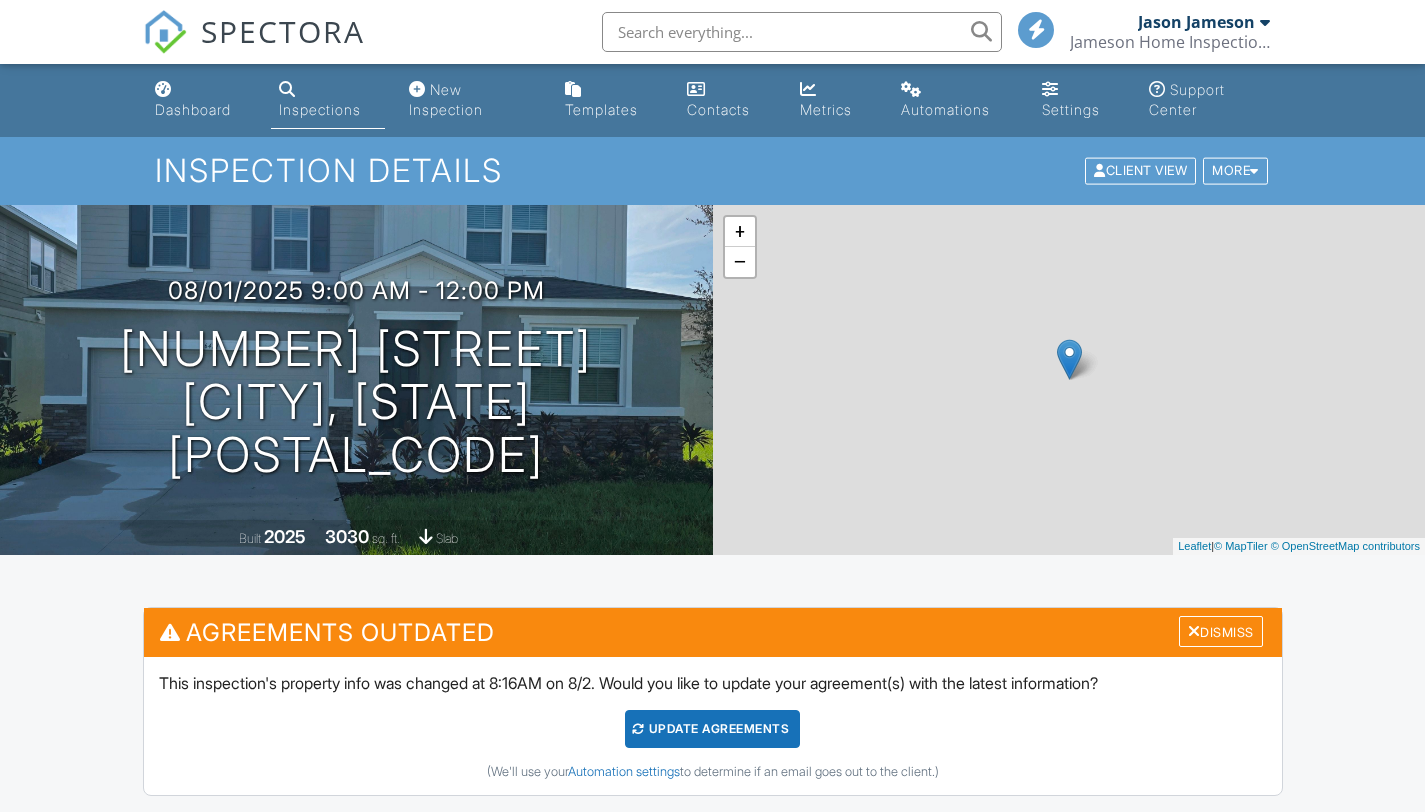 scroll, scrollTop: 0, scrollLeft: 0, axis: both 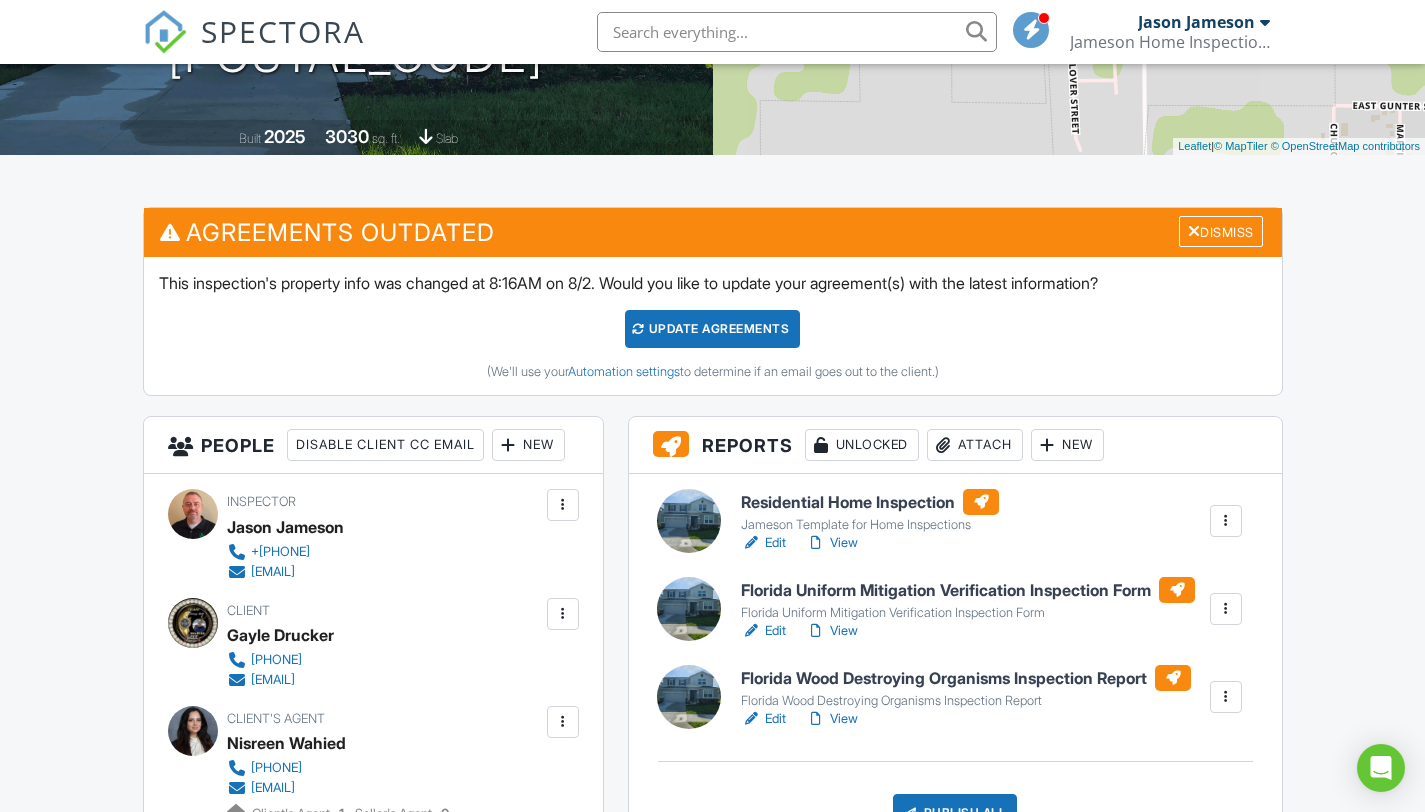 click on "View" at bounding box center (832, 543) 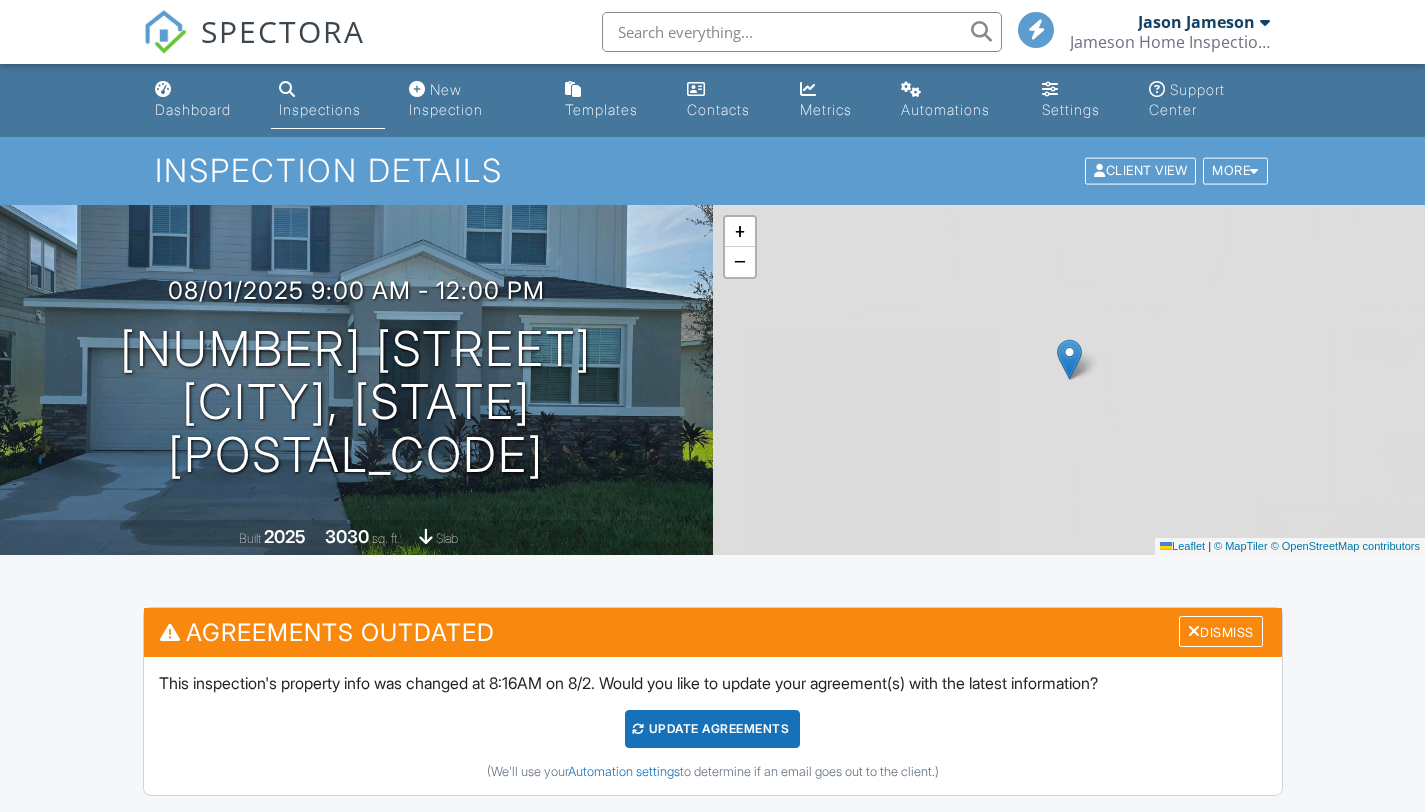 scroll, scrollTop: 0, scrollLeft: 0, axis: both 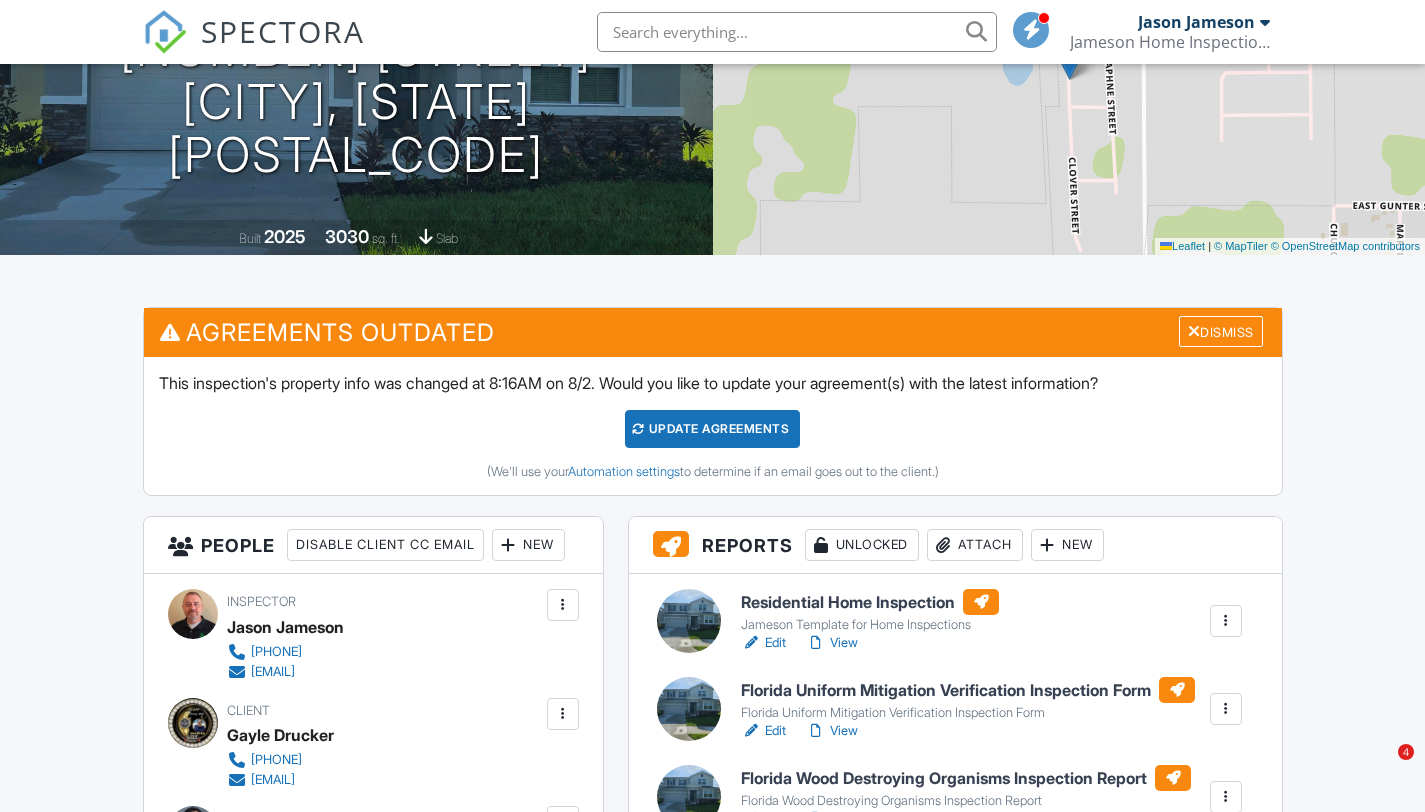 click on "View" at bounding box center [832, 643] 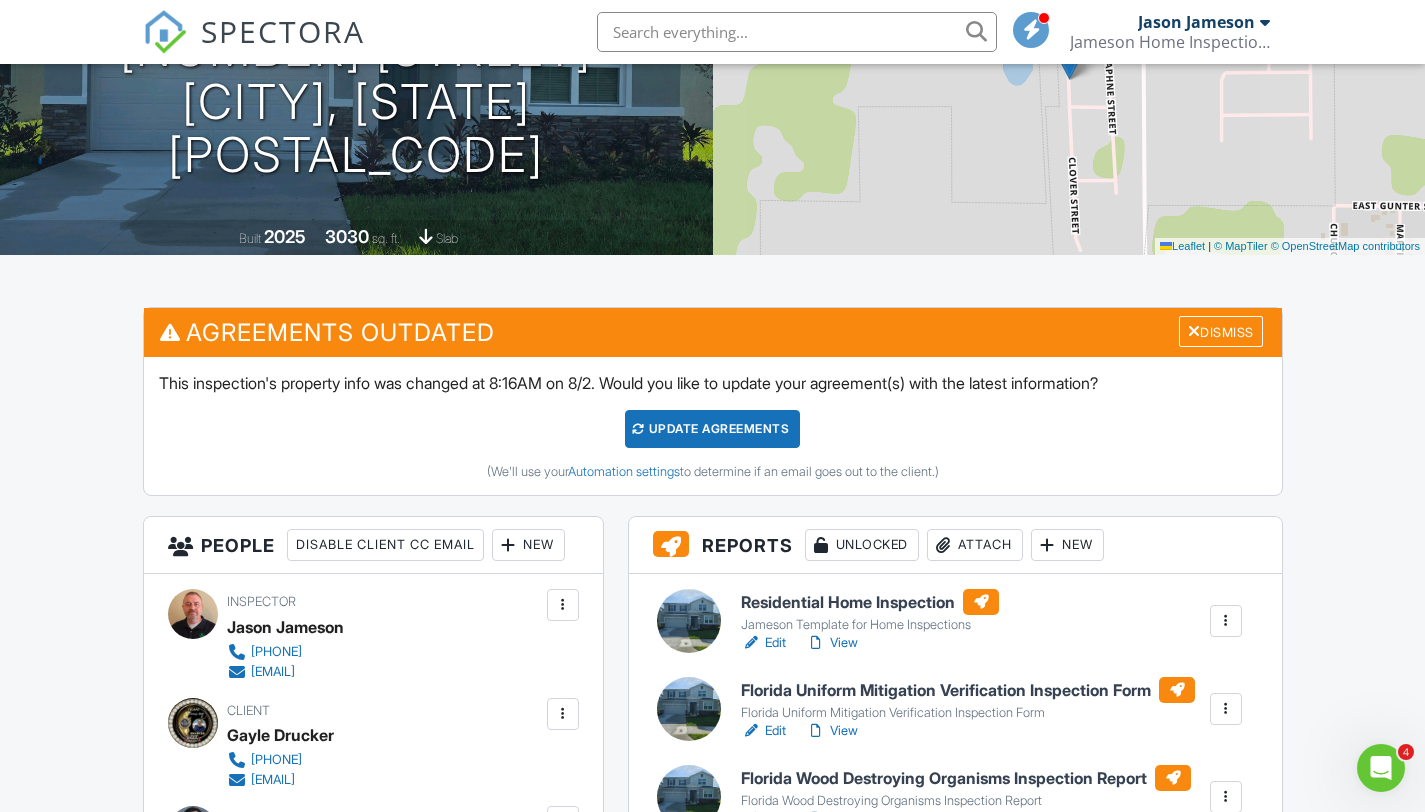 scroll, scrollTop: 0, scrollLeft: 0, axis: both 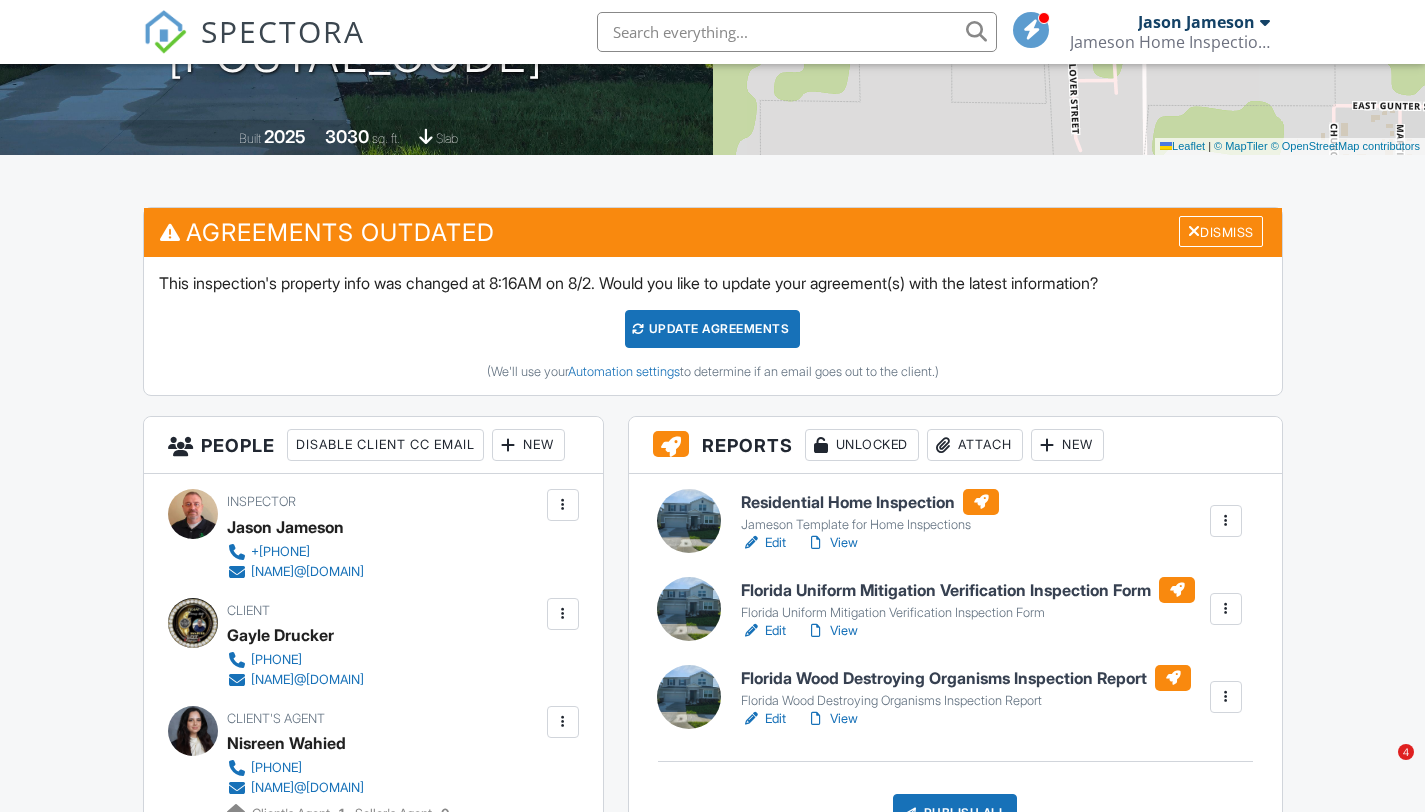 click on "View" at bounding box center (832, 543) 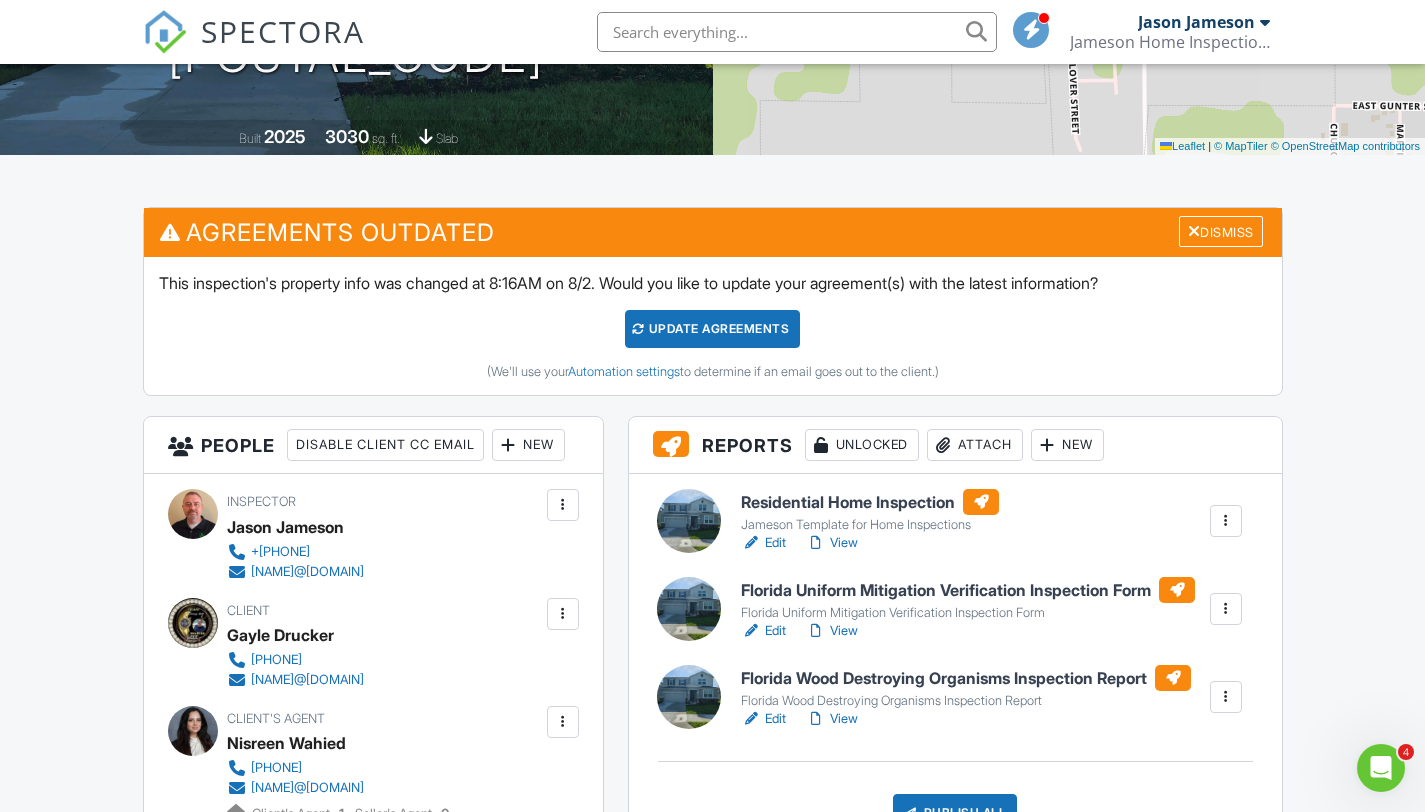 scroll, scrollTop: 0, scrollLeft: 0, axis: both 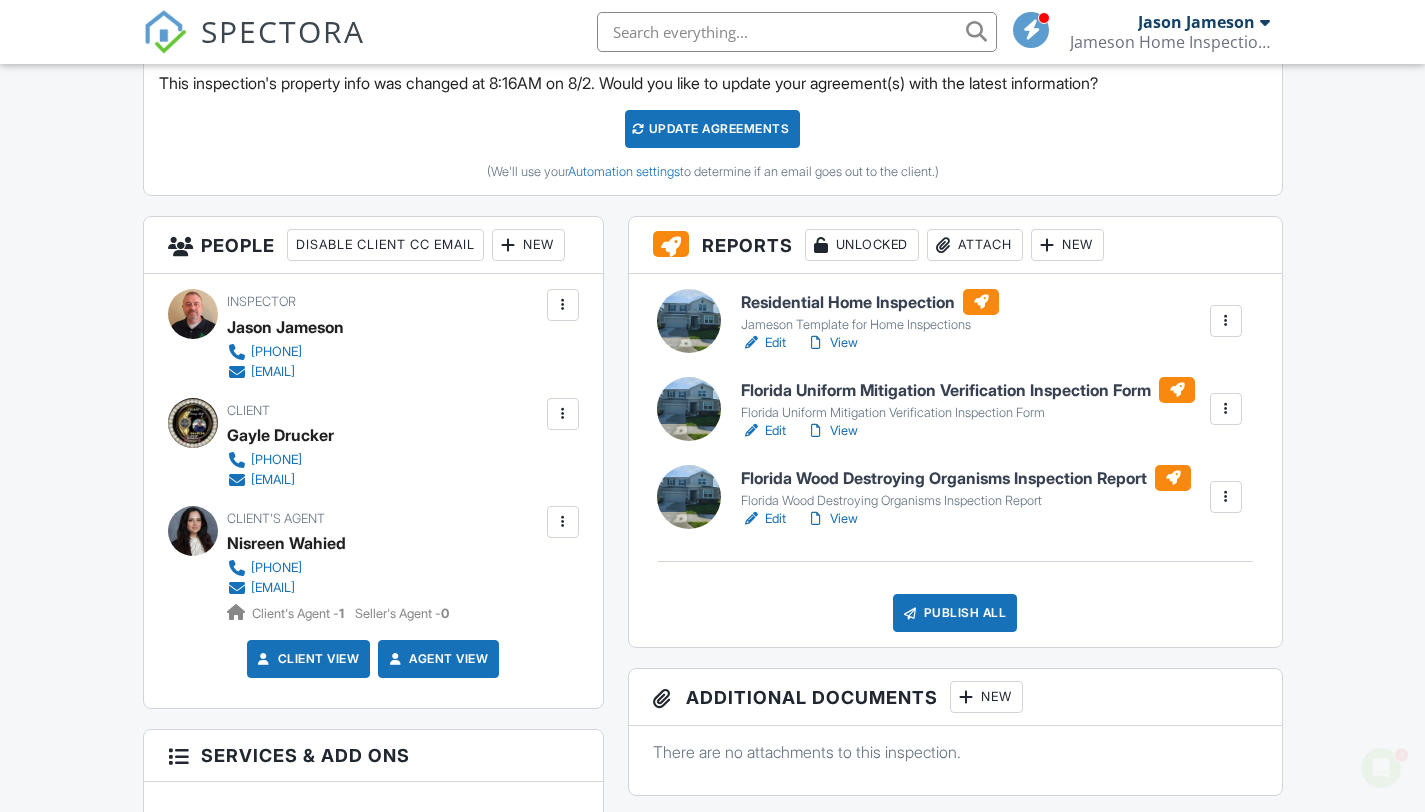 click on "View" at bounding box center (832, 431) 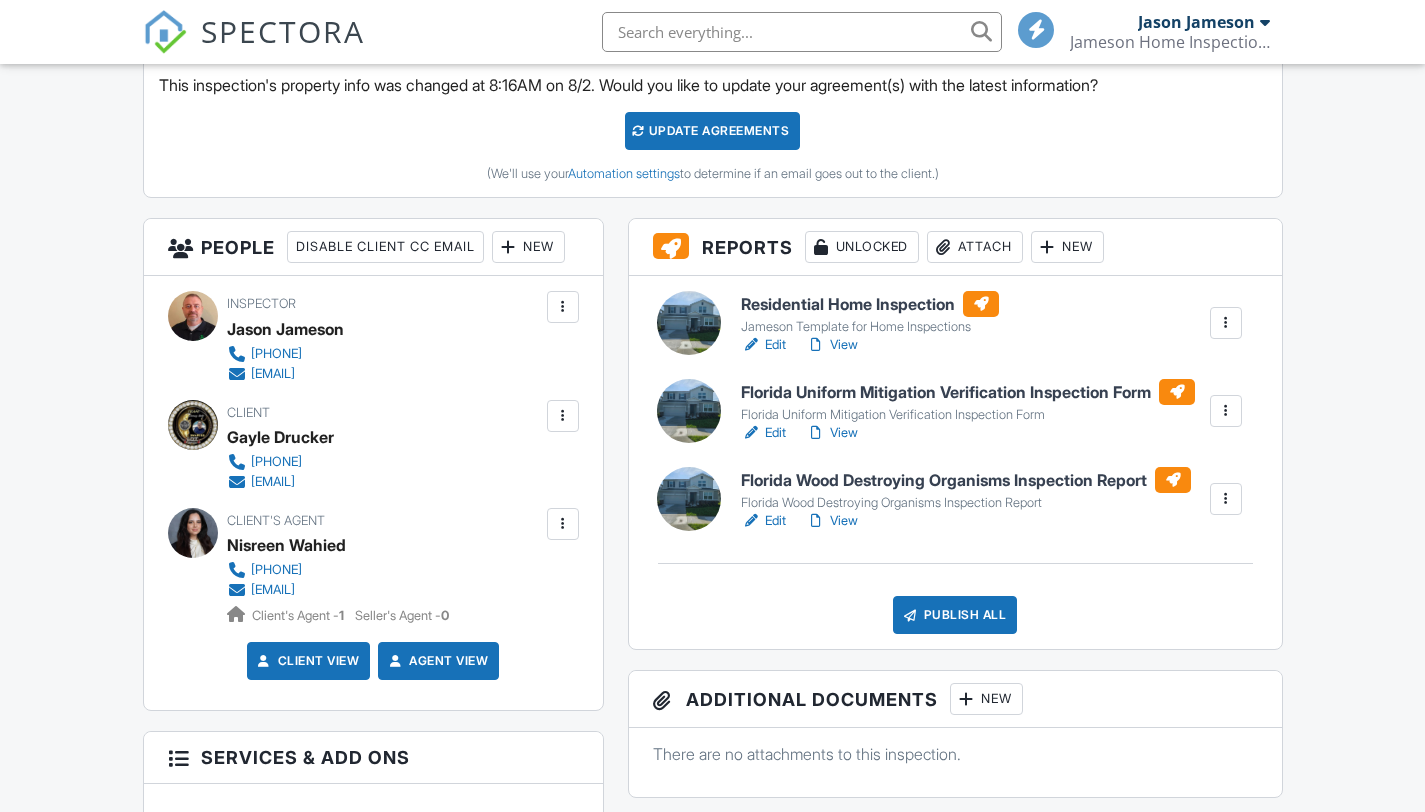 scroll, scrollTop: 600, scrollLeft: 0, axis: vertical 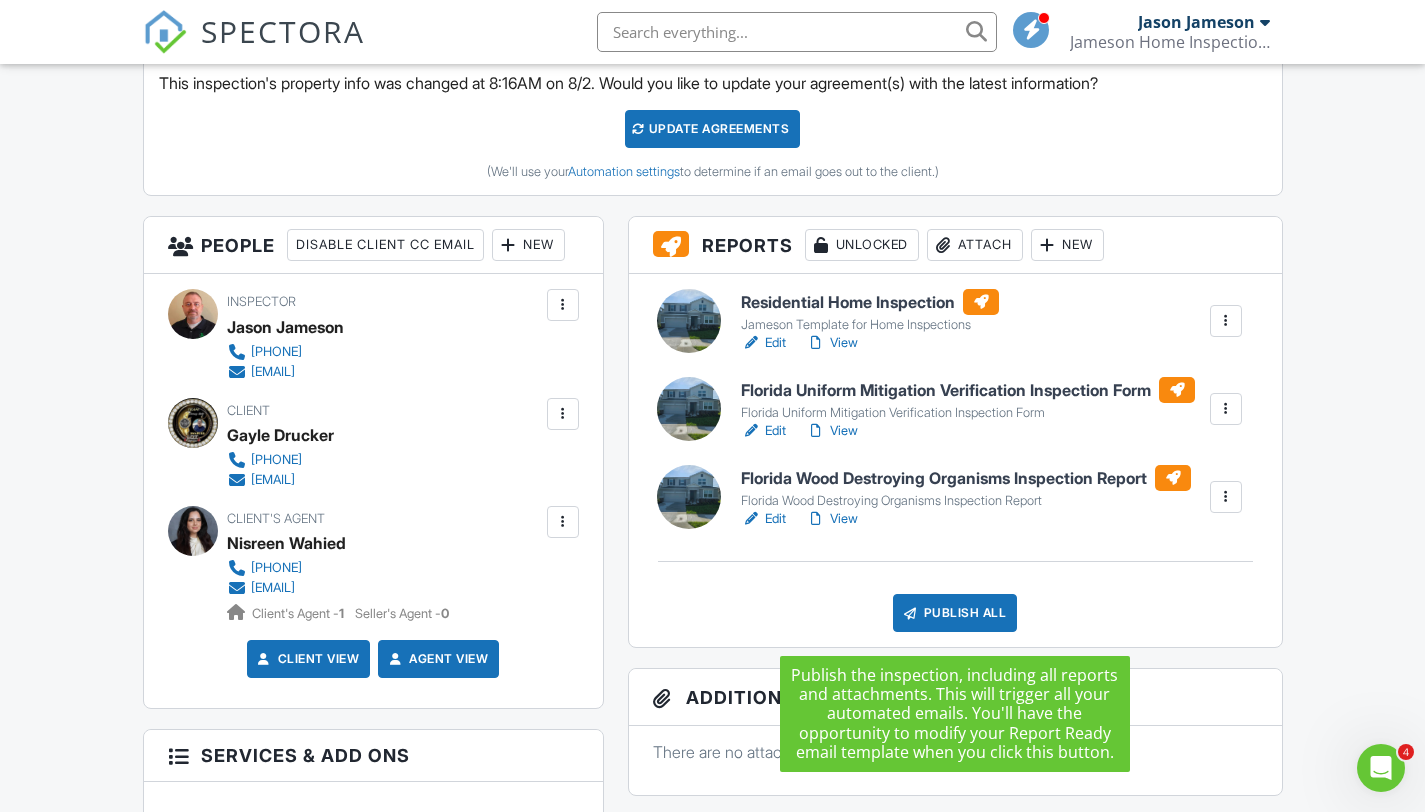 click on "Publish All" at bounding box center (955, 613) 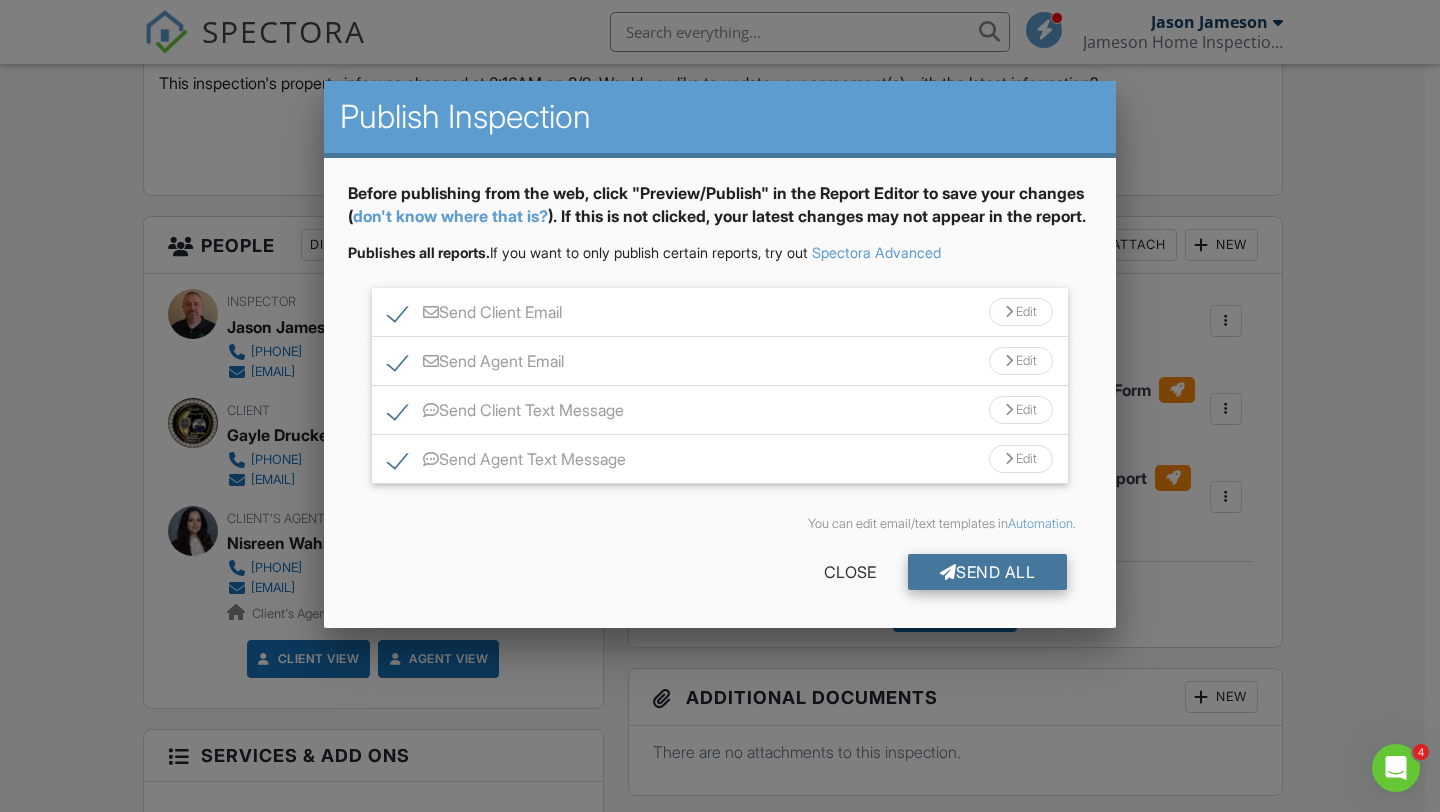 click on "Send All" at bounding box center [988, 572] 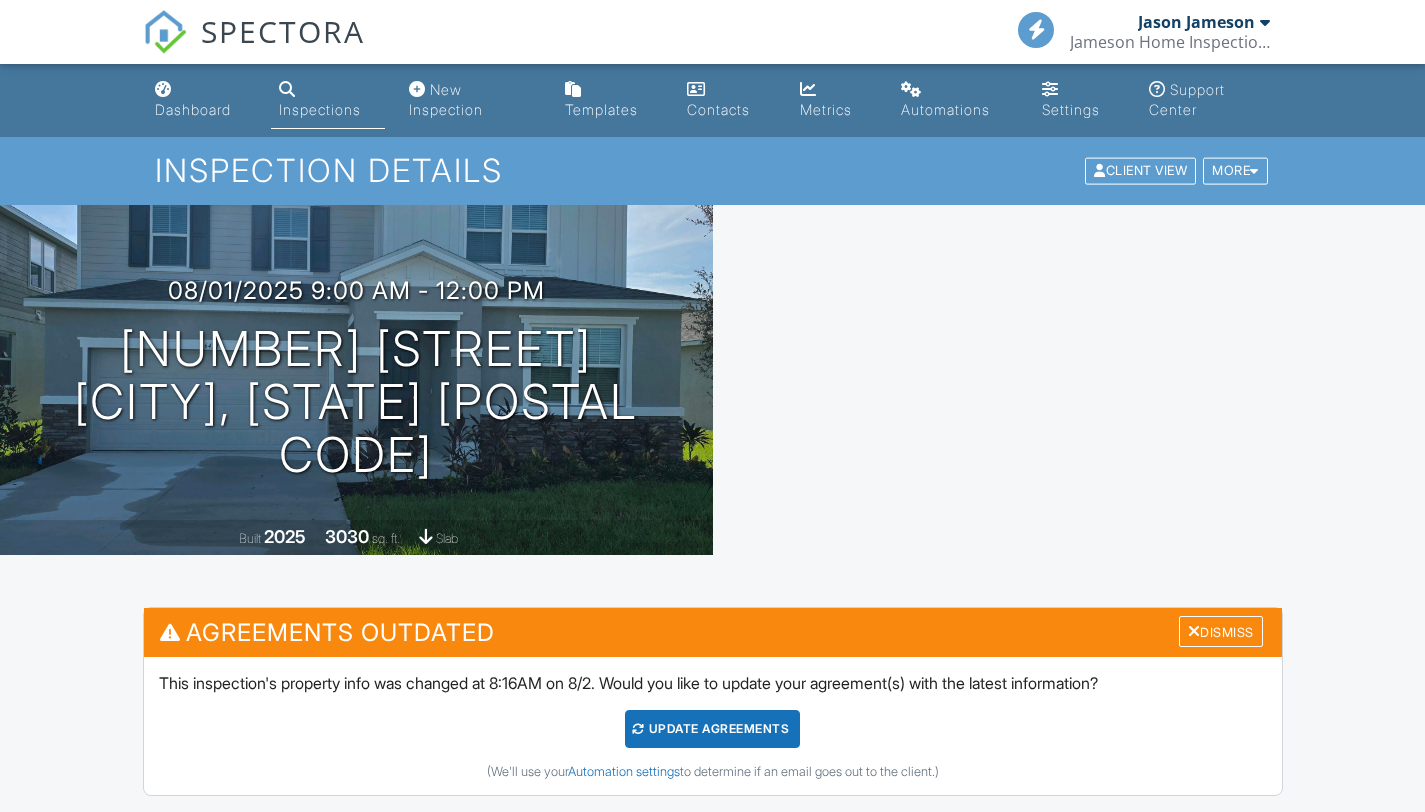scroll, scrollTop: 600, scrollLeft: 0, axis: vertical 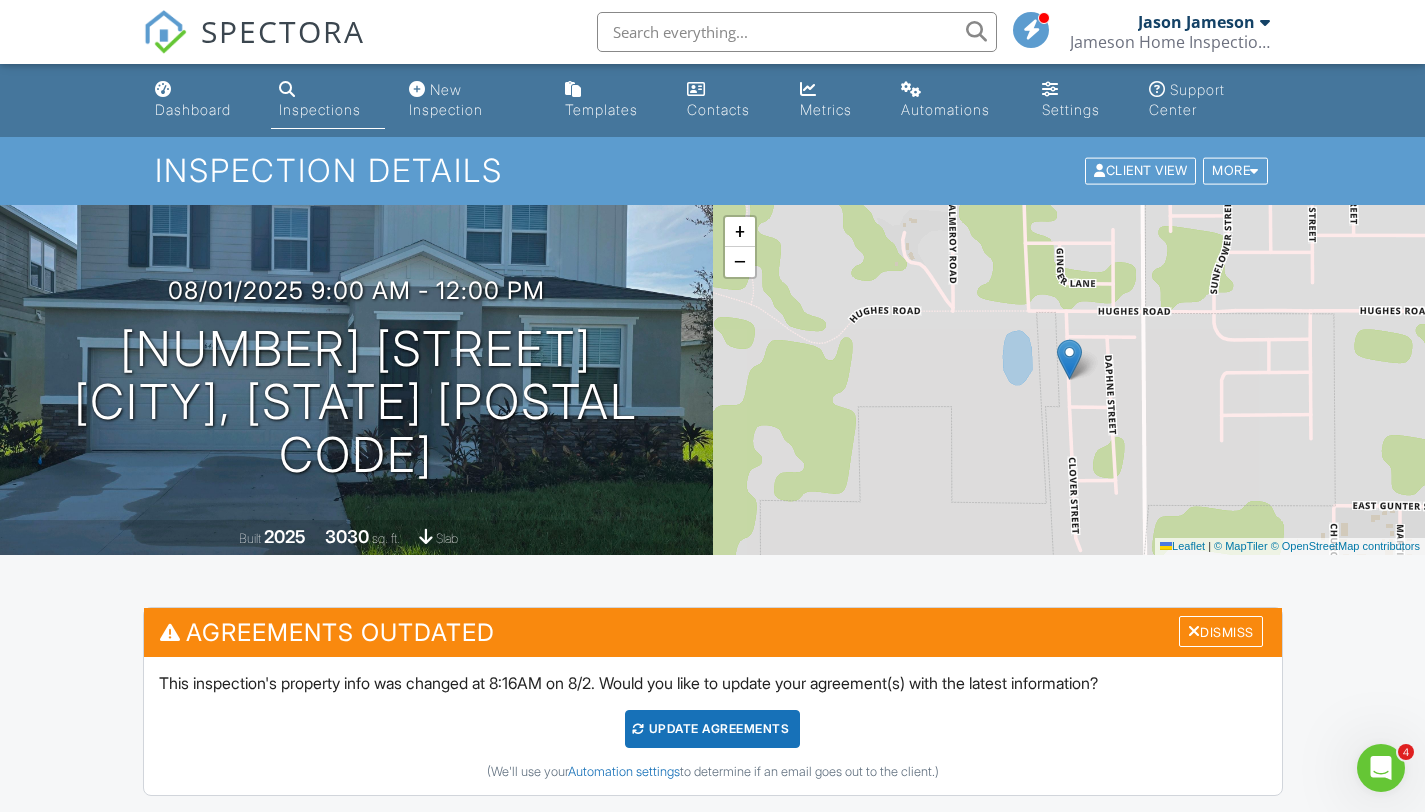 click on "Inspections" at bounding box center [328, 100] 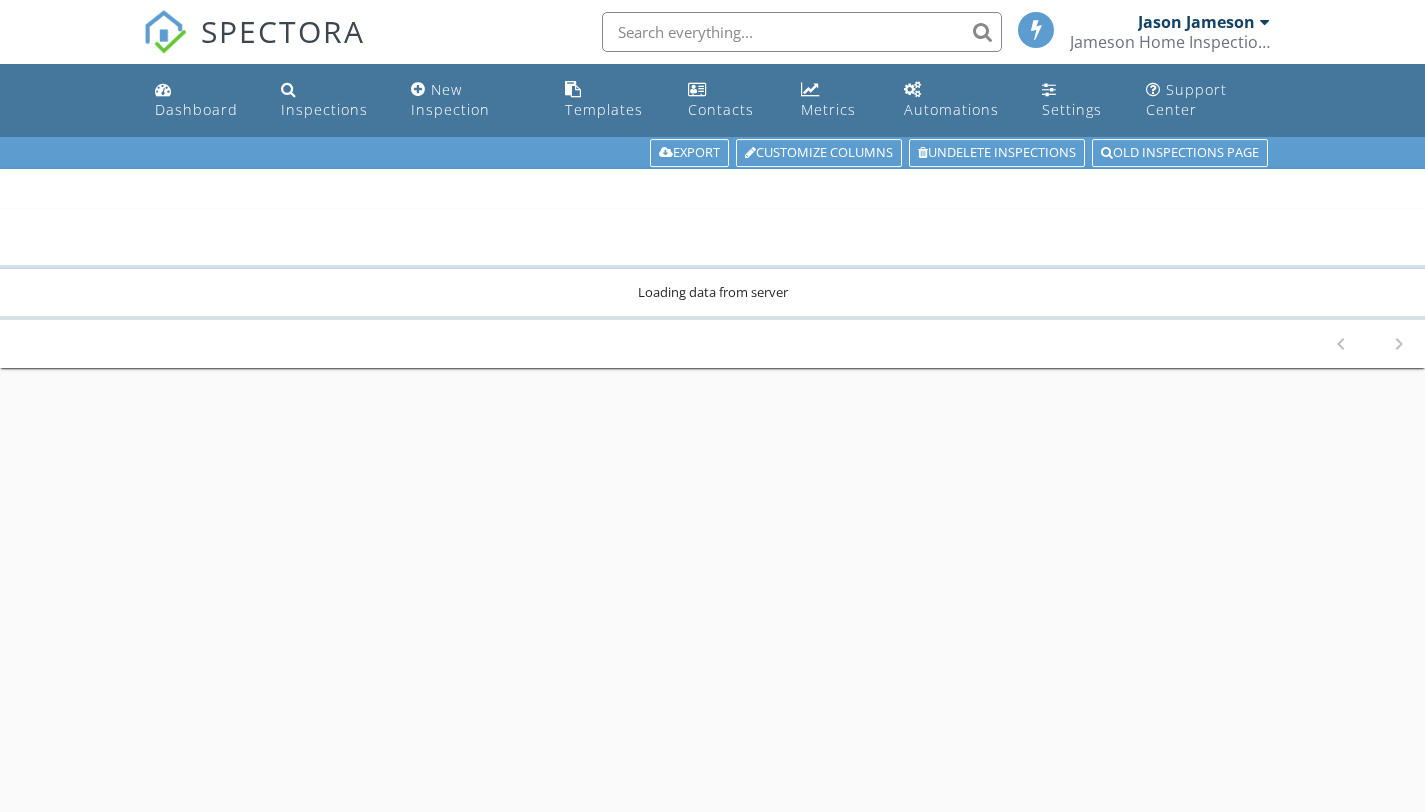 scroll, scrollTop: 0, scrollLeft: 0, axis: both 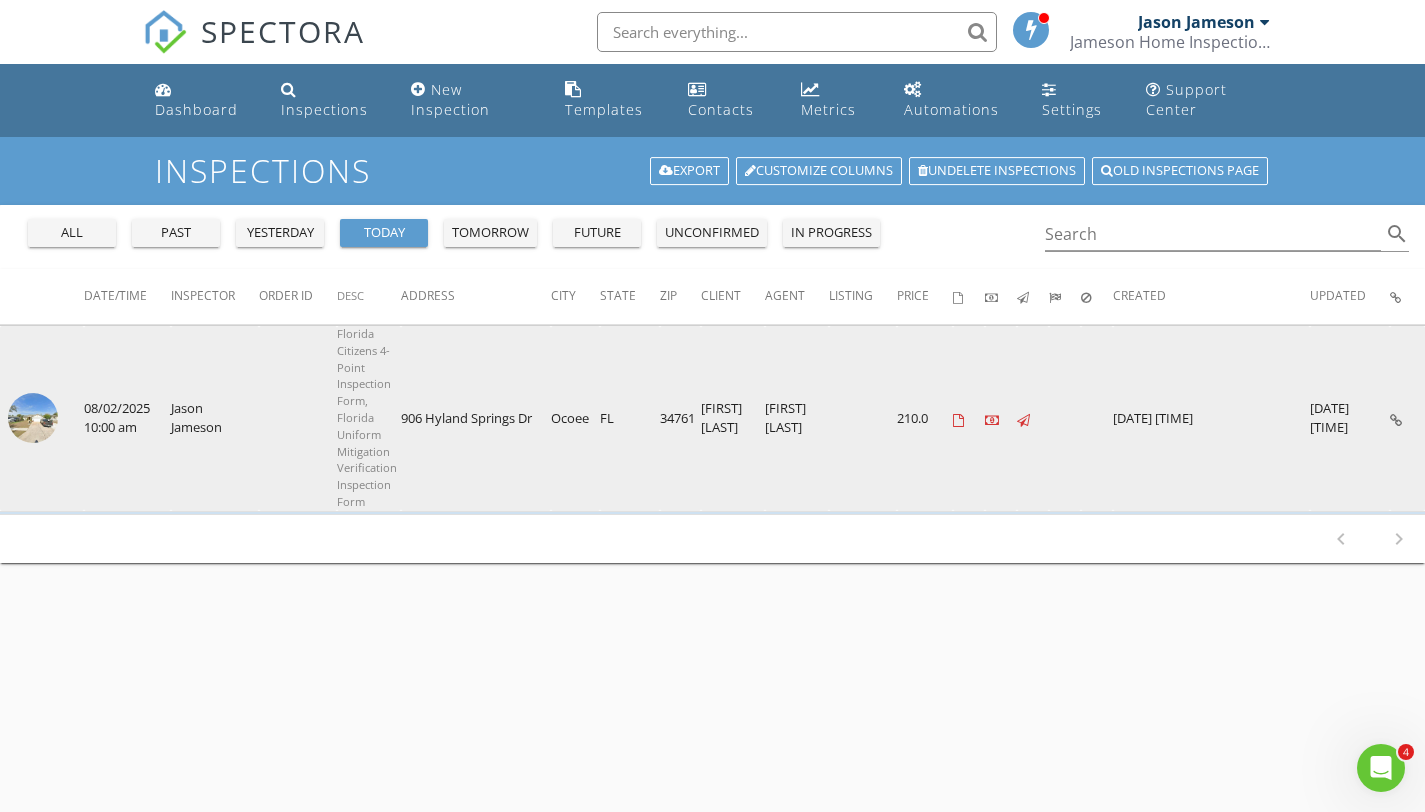 click at bounding box center (33, 418) 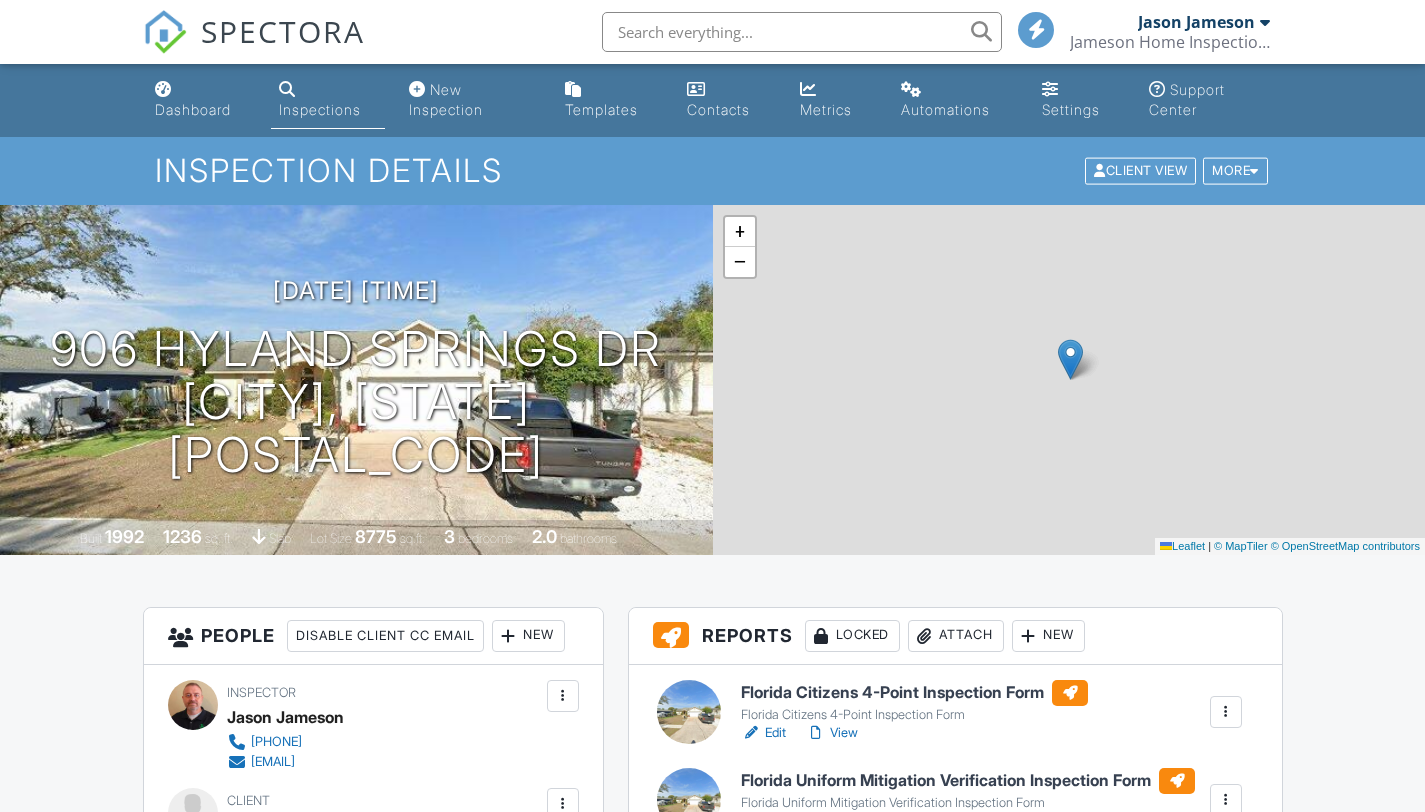 scroll, scrollTop: 0, scrollLeft: 0, axis: both 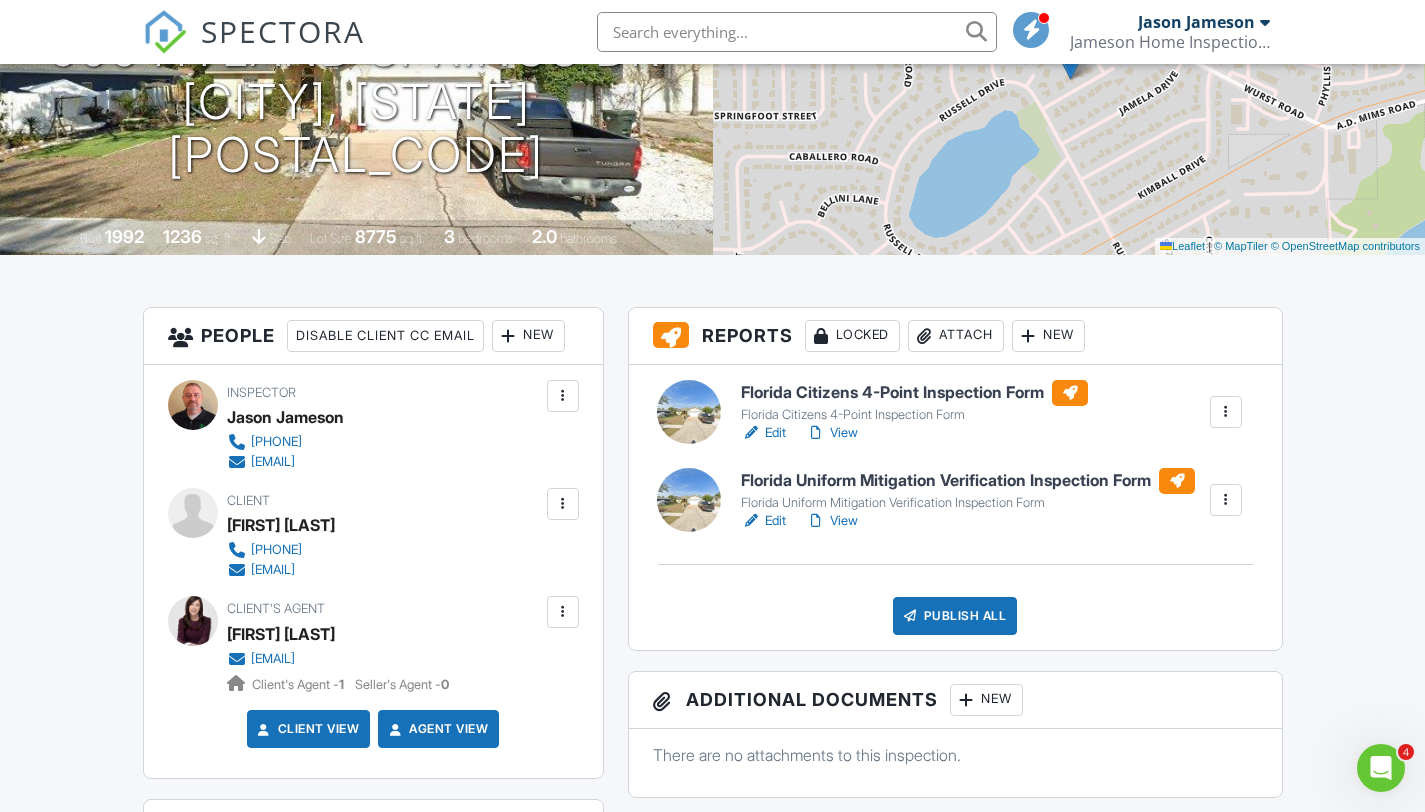 click on "Edit" at bounding box center [763, 521] 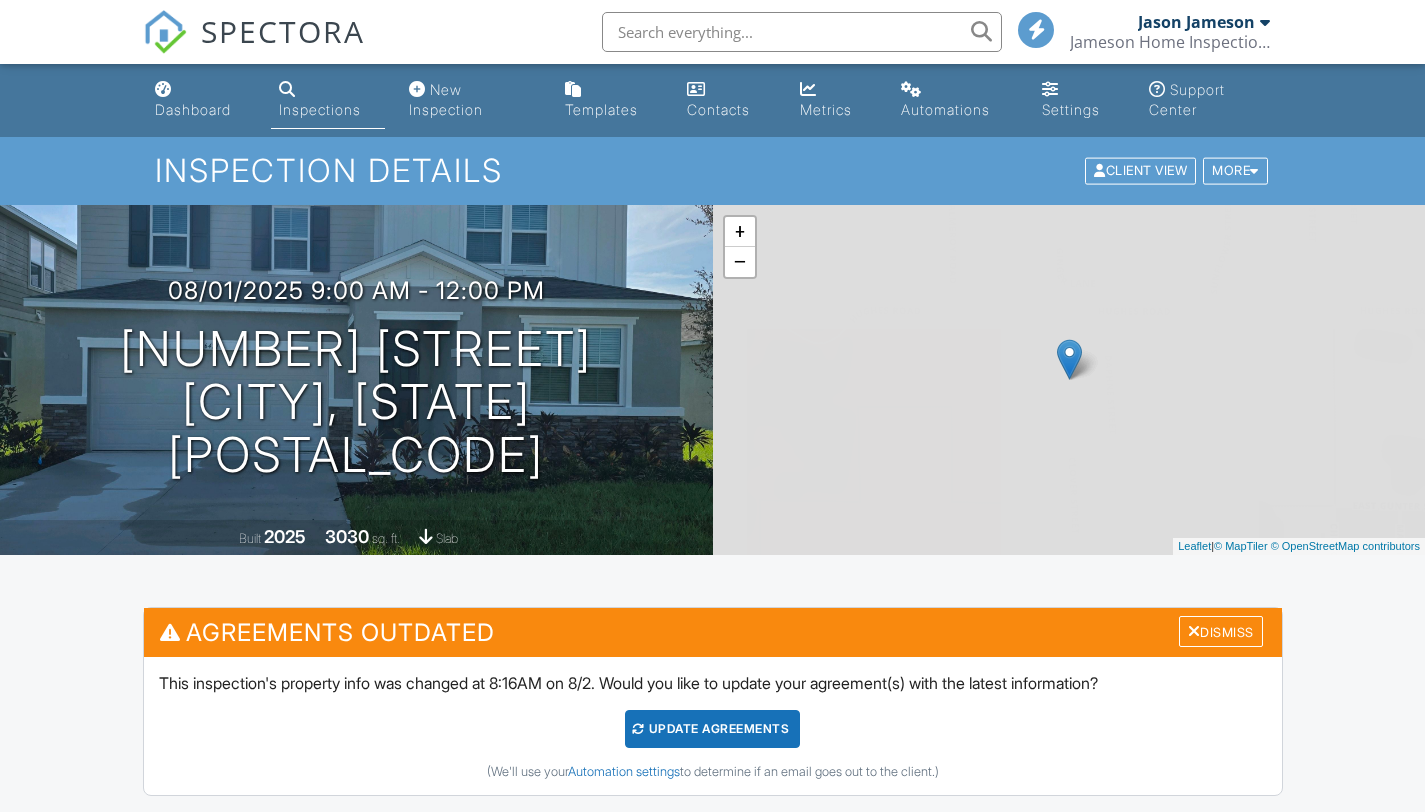 scroll, scrollTop: 0, scrollLeft: 0, axis: both 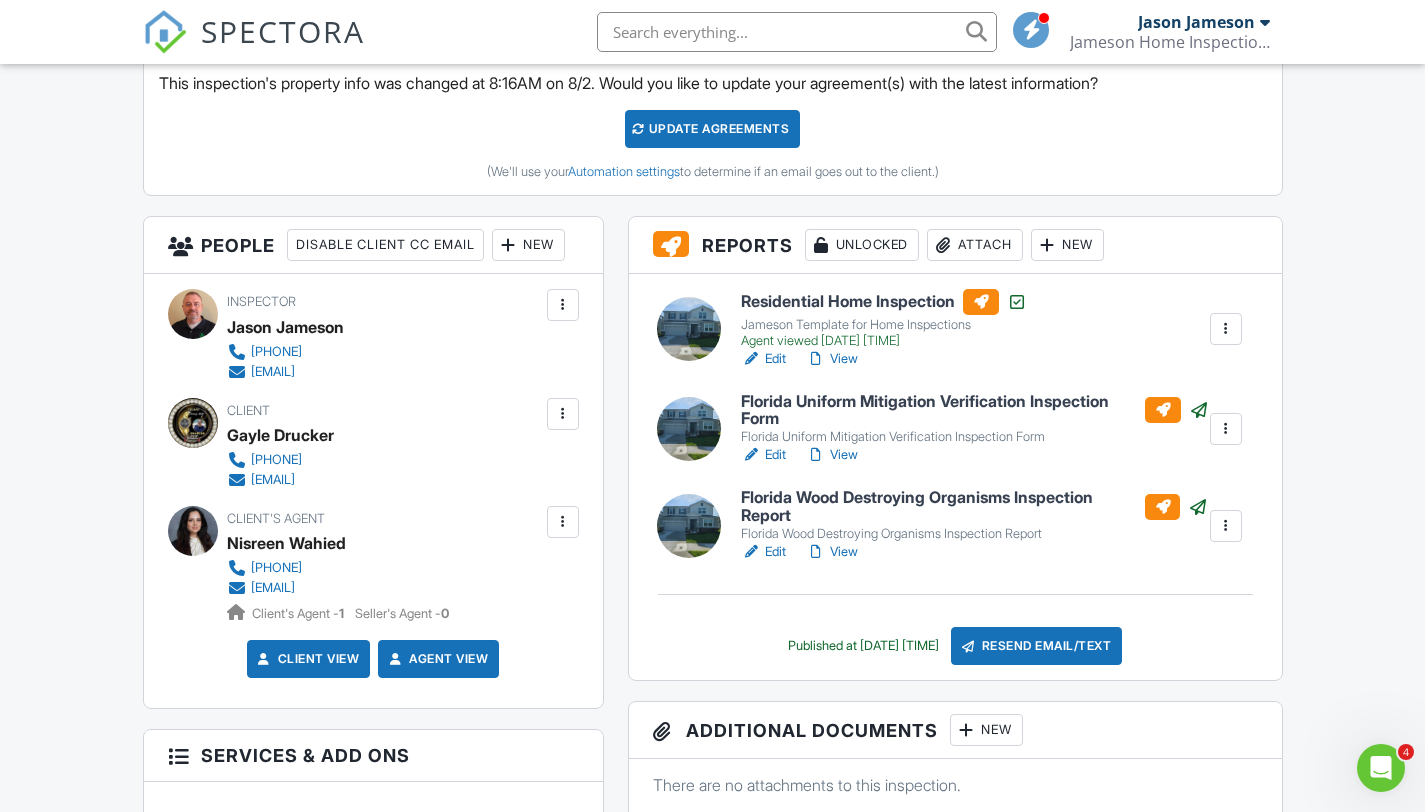 click on "Edit" at bounding box center (763, 455) 